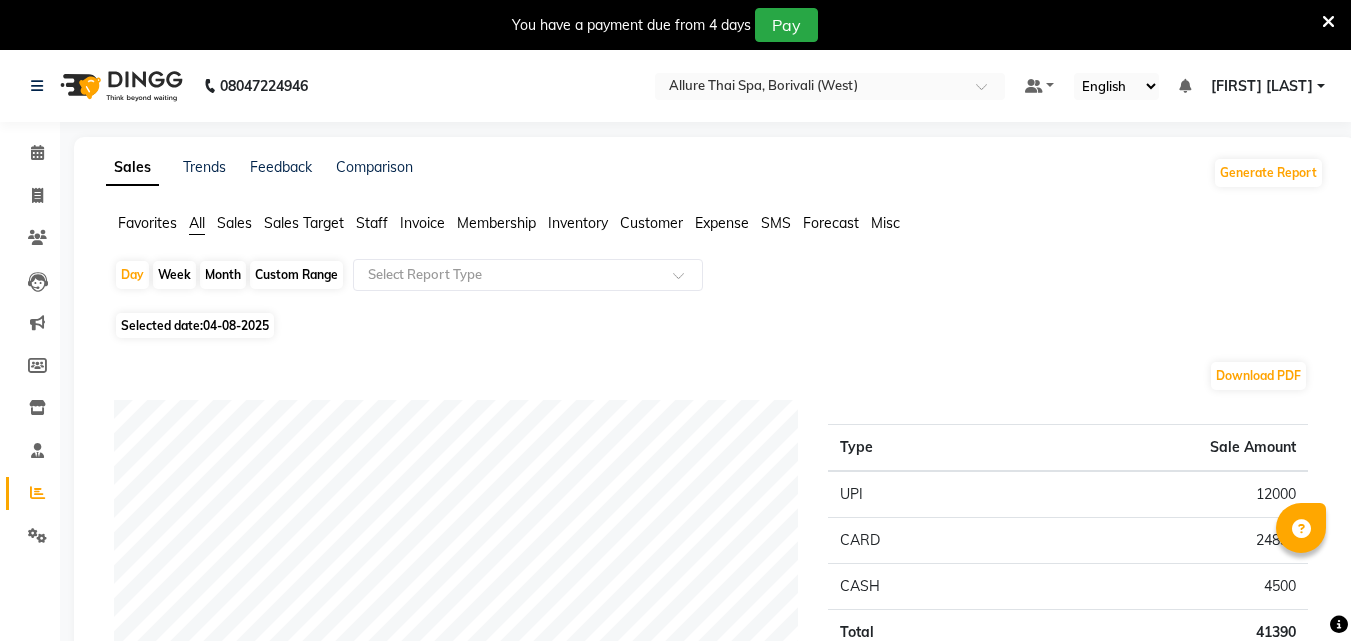 scroll, scrollTop: 216, scrollLeft: 0, axis: vertical 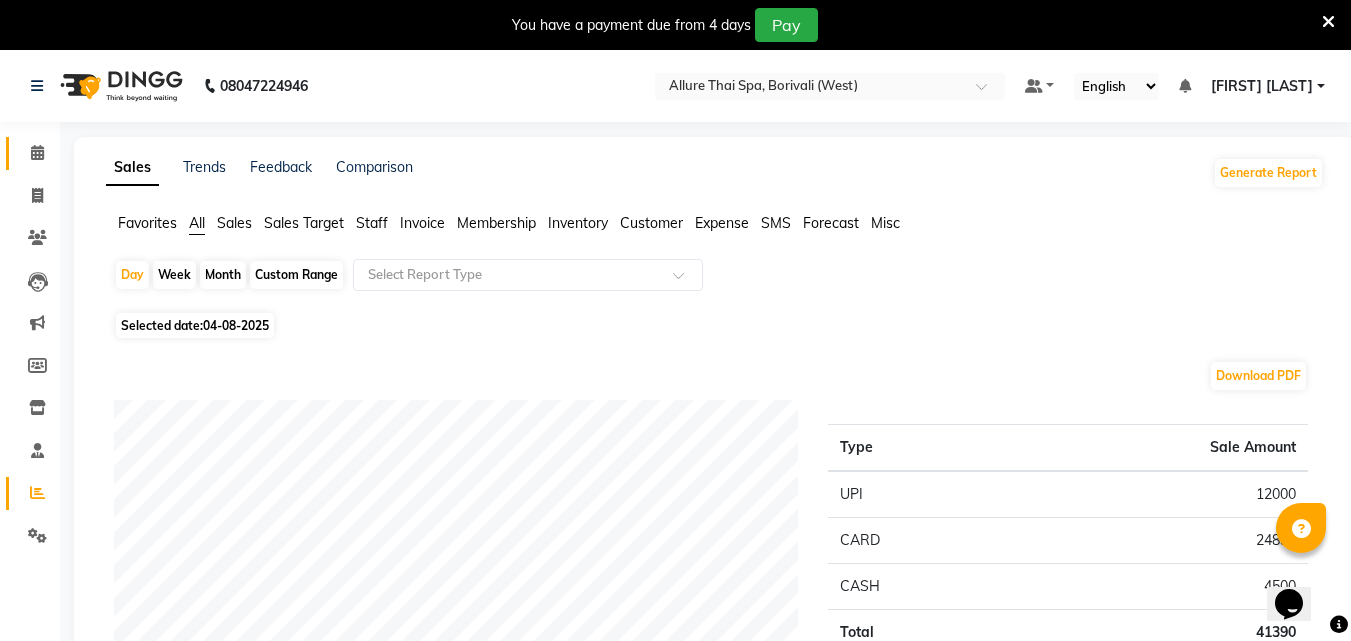 click on "Calendar" 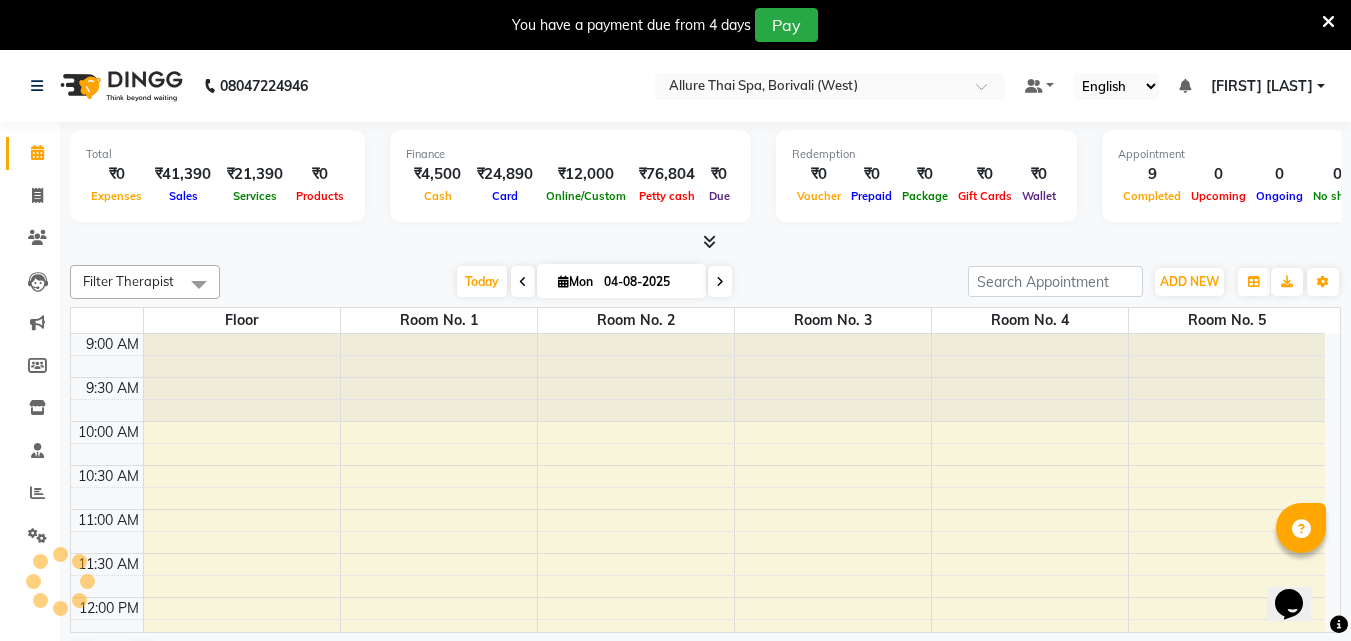 scroll, scrollTop: 0, scrollLeft: 0, axis: both 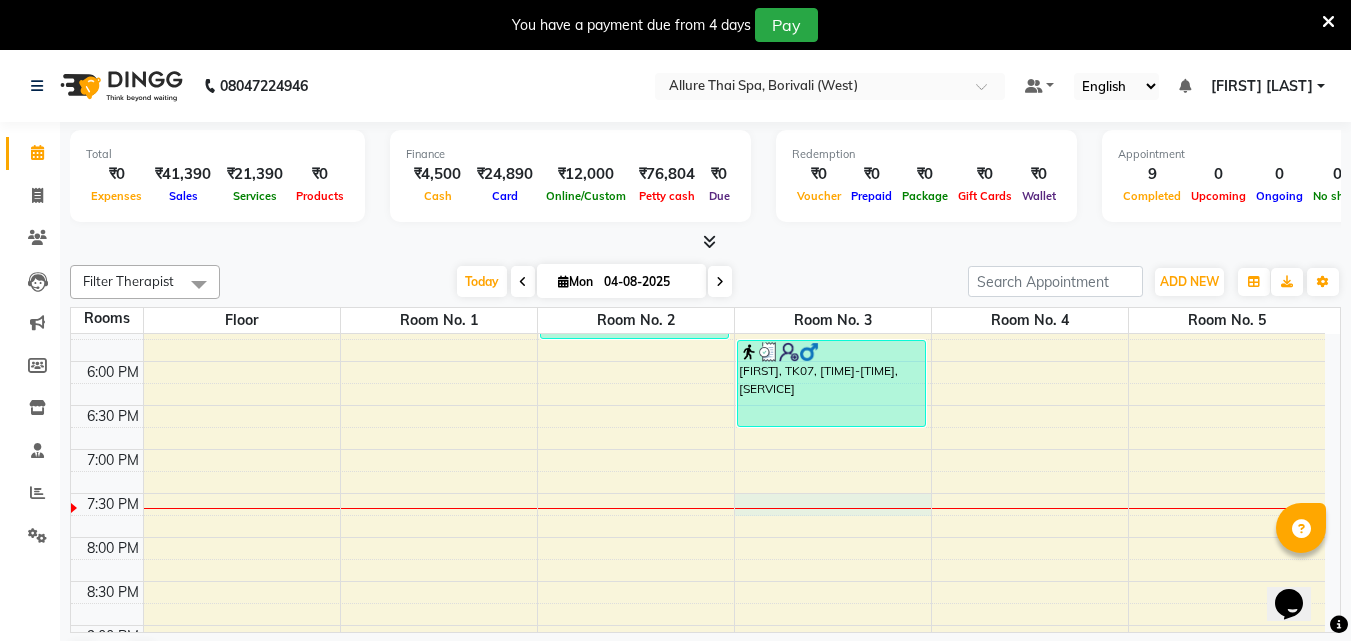 click on "[TIME] [TIME] [TIME] [TIME] [TIME] [TIME] [TIME] [TIME] [TIME] [TIME] [TIME] [TIME] [TIME] [TIME] [TIME] [TIME] [TIME] [TIME] [TIME] [TIME] [TIME] [TIME] [TIME] [TIME] [TIME] [TIME] [TIME] [TIME] [TIME] [TIME]     Dr. [LAST], TK04, [TIME]-[TIME], [SERVICE]     [FIRST]**, TK06, [TIME]-[TIME], [SERVICE]     Dr. [LAST], TK02, [TIME]-[TIME], [SERVICE]     No Name, TK08, [TIME]-[TIME], [SERVICE]     No Name, TK08, [TIME]-[TIME], [SERVICE]     [FIRST], TK07, [TIME]-[TIME], [SERVICE]     [FIRST] [LAST], TK01, [TIME]-[TIME], [SERVICE]     Dr. [LAST], TK03, [TIME]-[TIME], [SERVICE]     Dr. [LAST], TK05, [TIME]-[TIME], [SERVICE]" at bounding box center [698, 229] 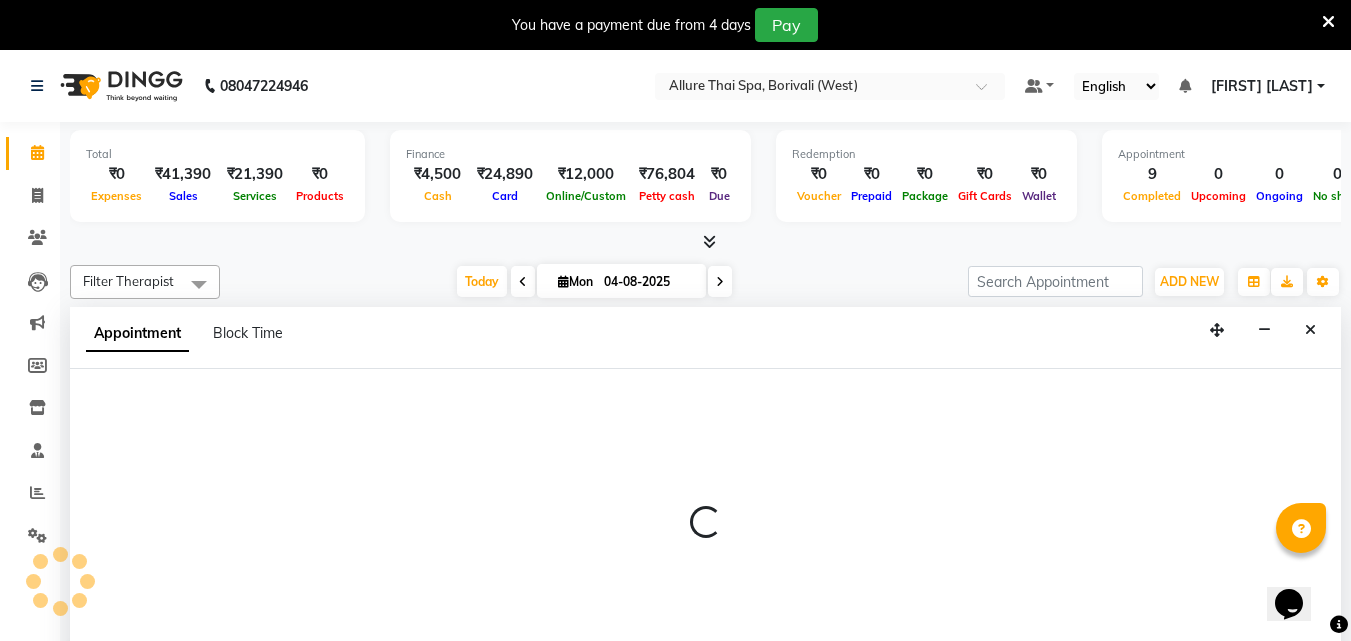 select on "1170" 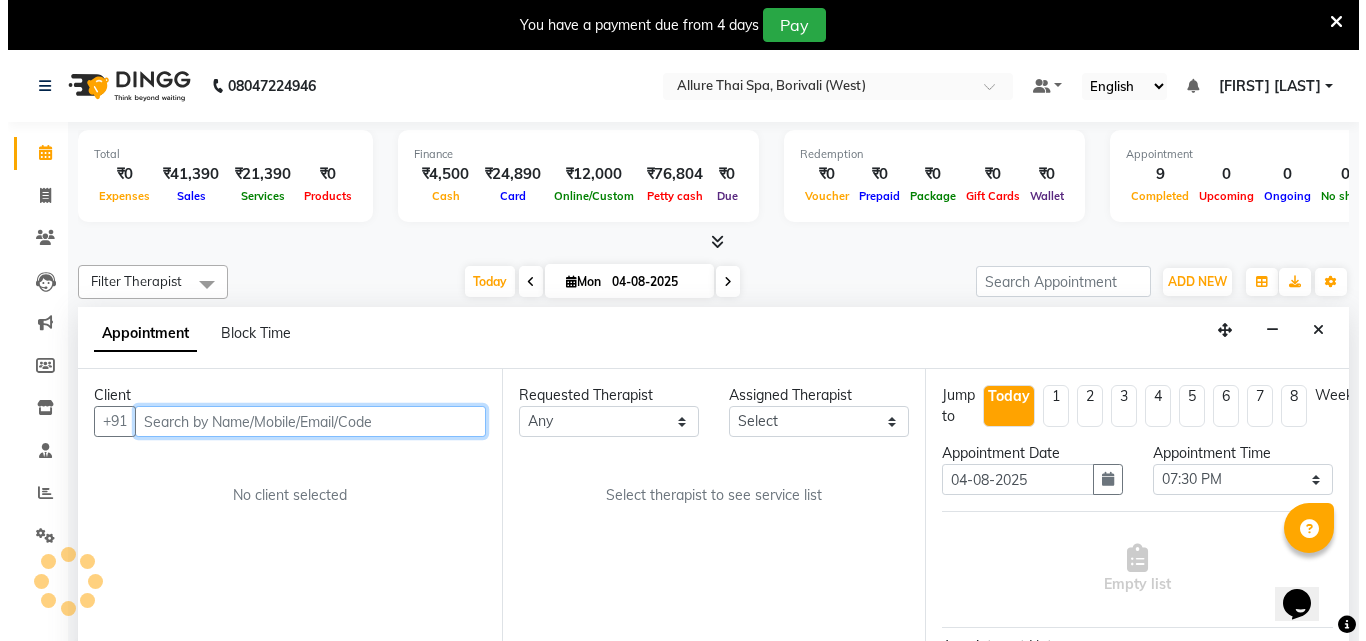 scroll, scrollTop: 51, scrollLeft: 0, axis: vertical 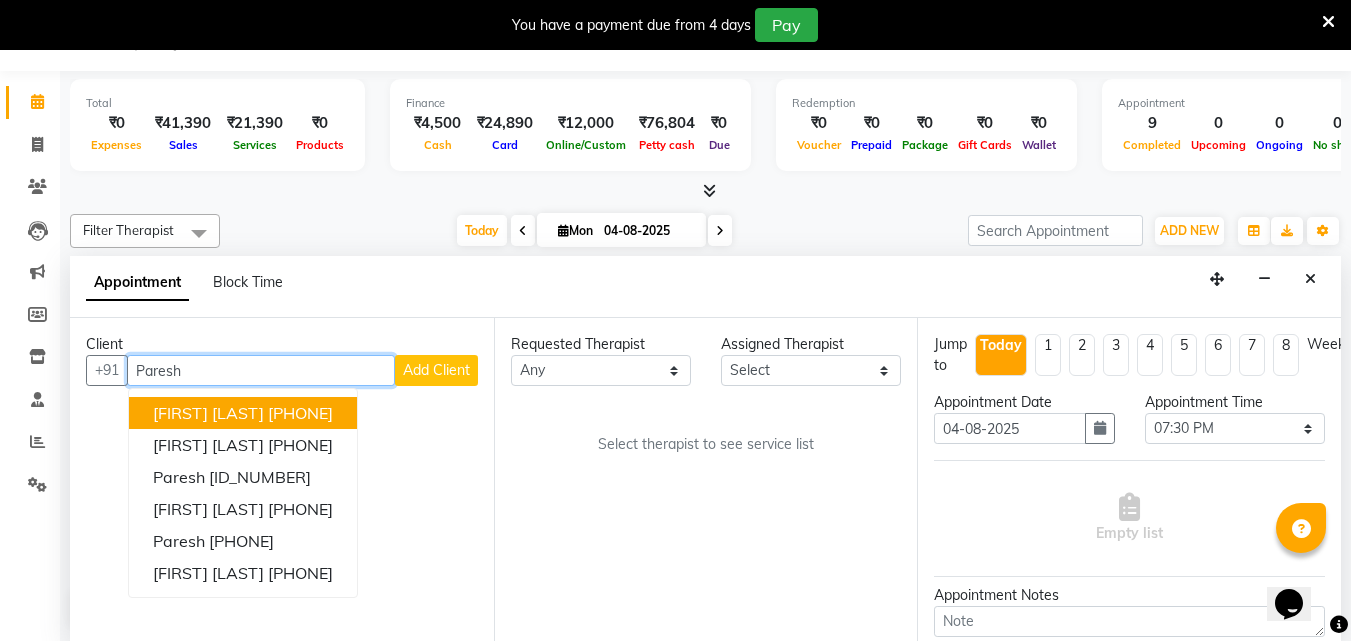 type on "Paresh" 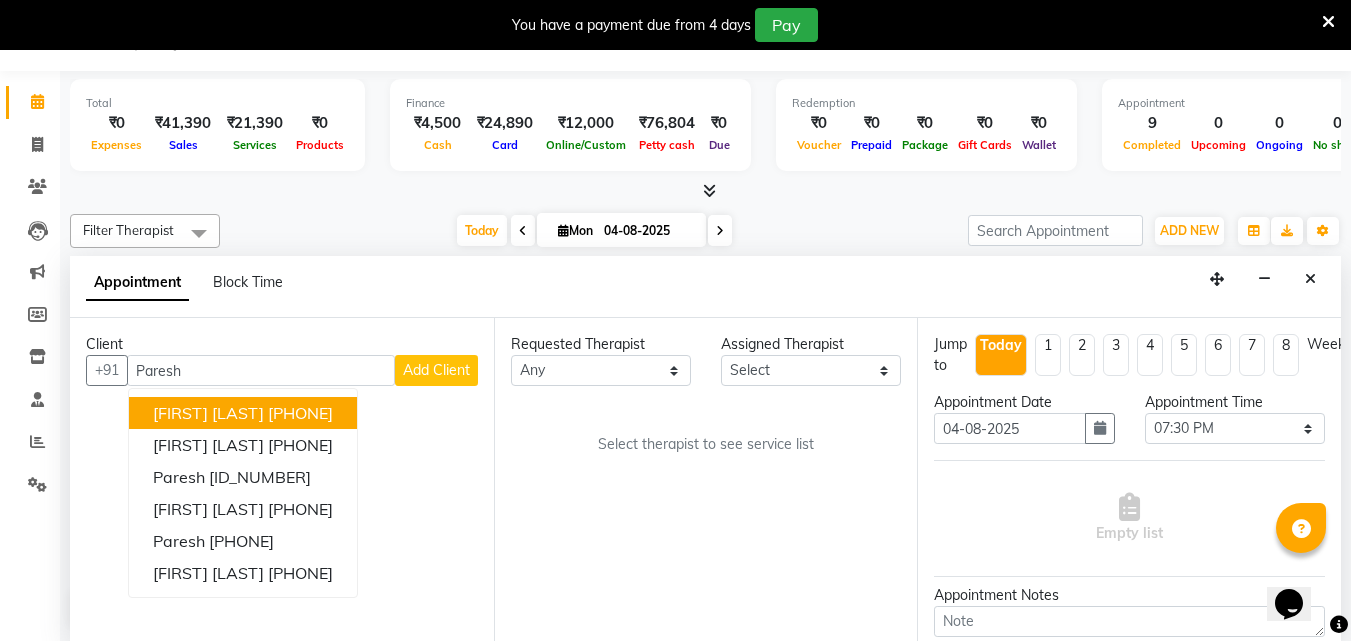 click on "Add Client" at bounding box center [436, 370] 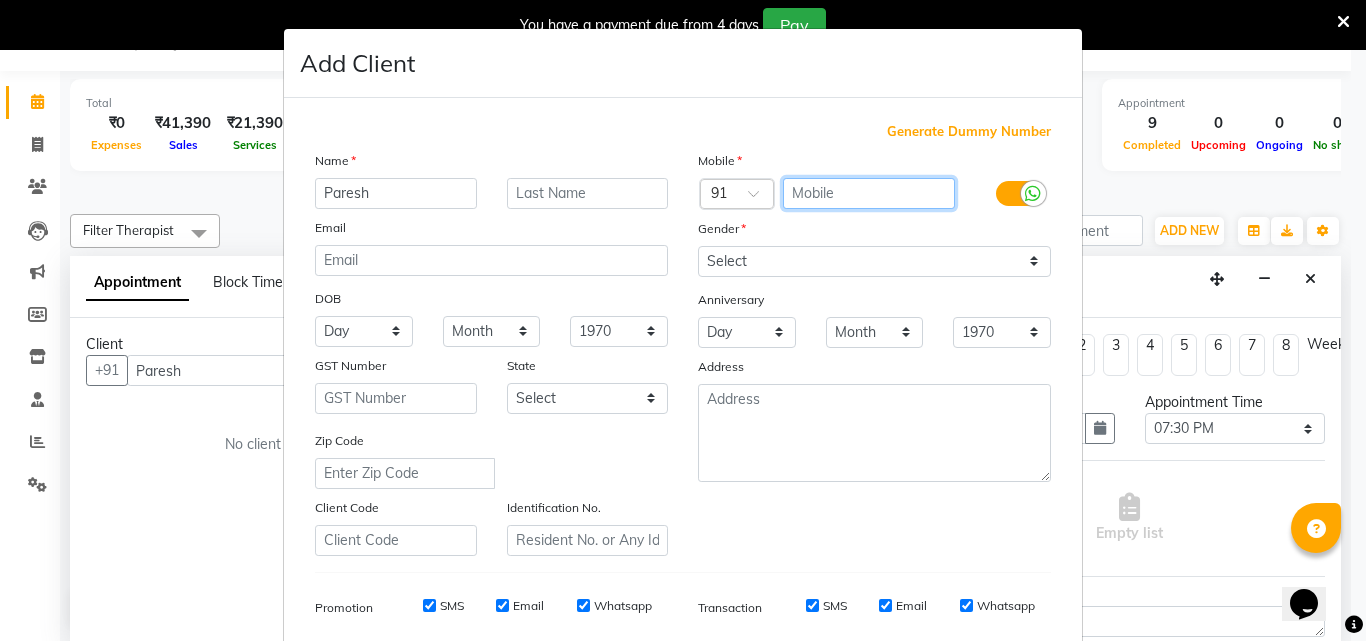 click at bounding box center (869, 193) 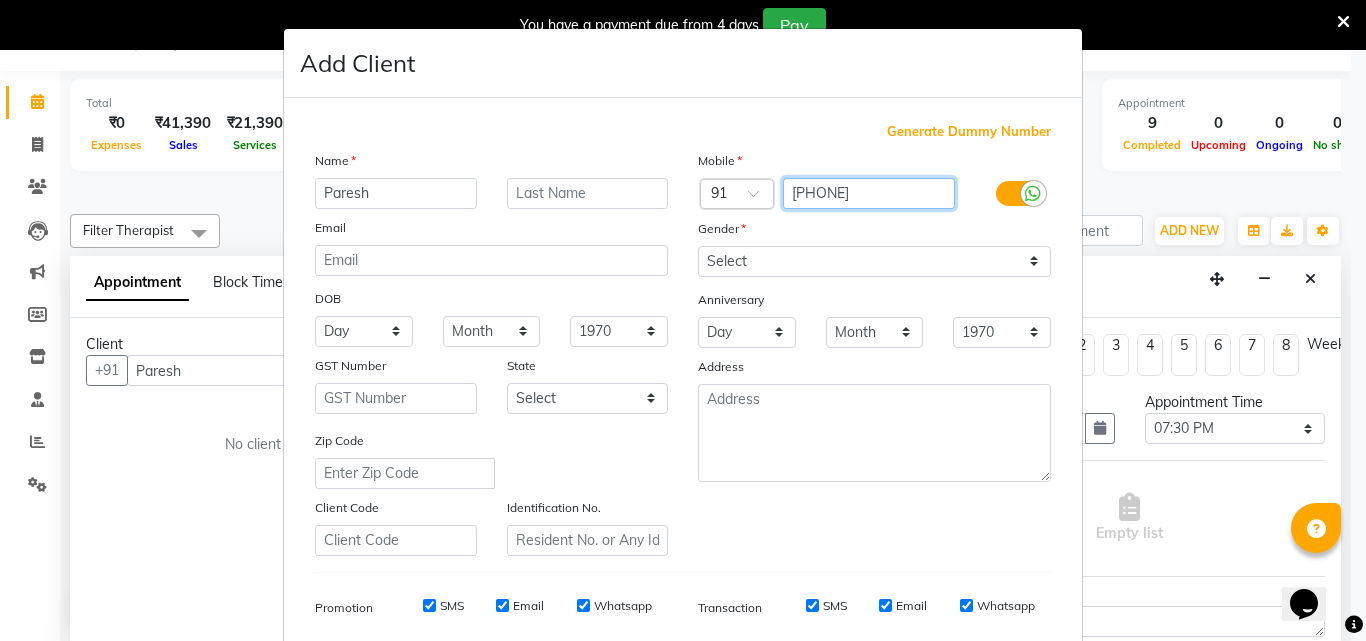 type on "[PHONE]" 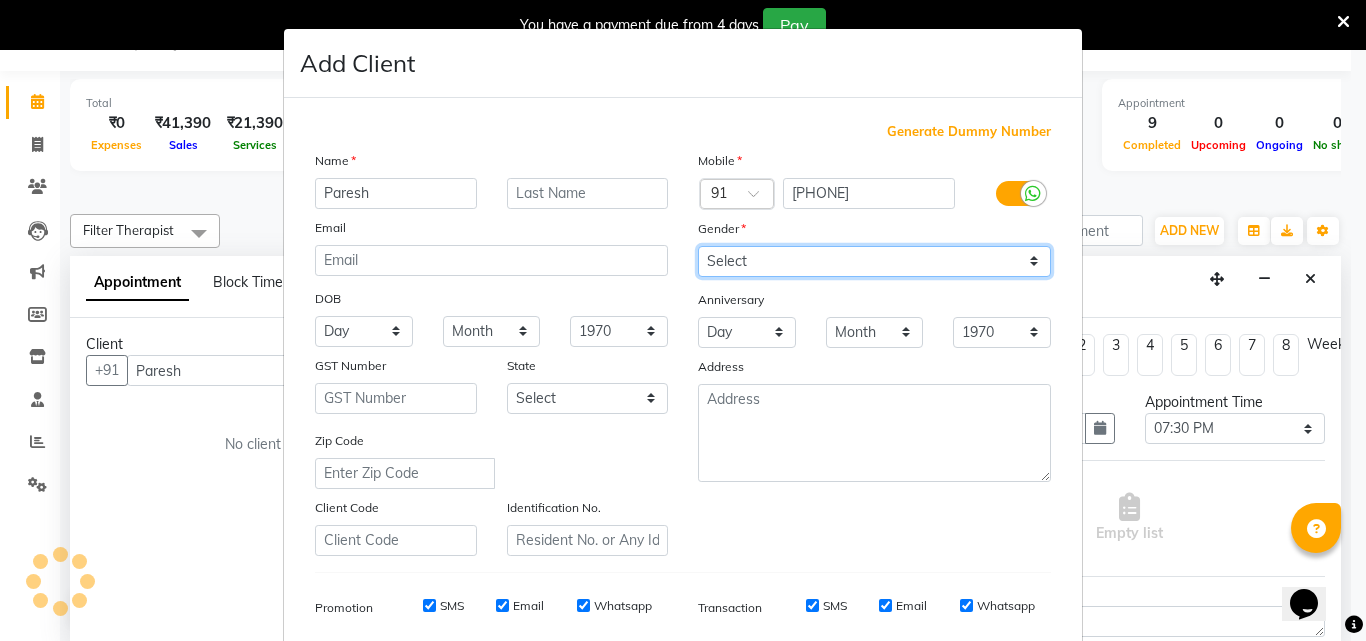 click on "Select Male Female Other Prefer Not To Say" at bounding box center [874, 261] 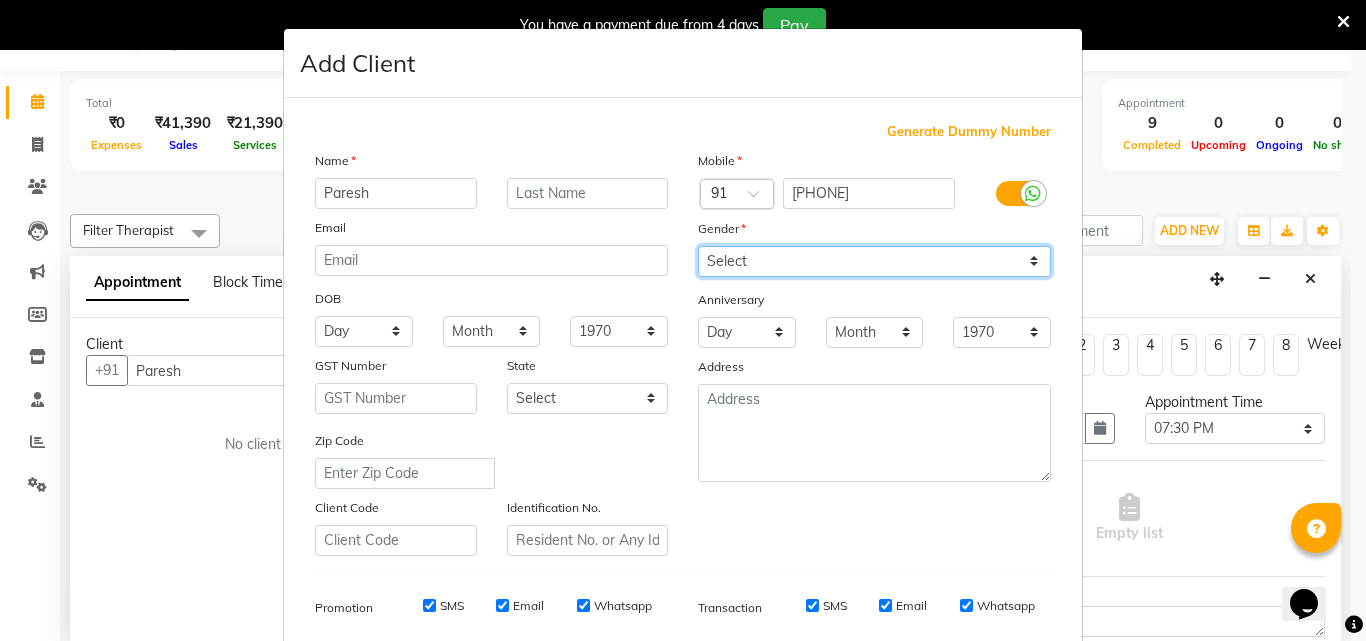 select on "male" 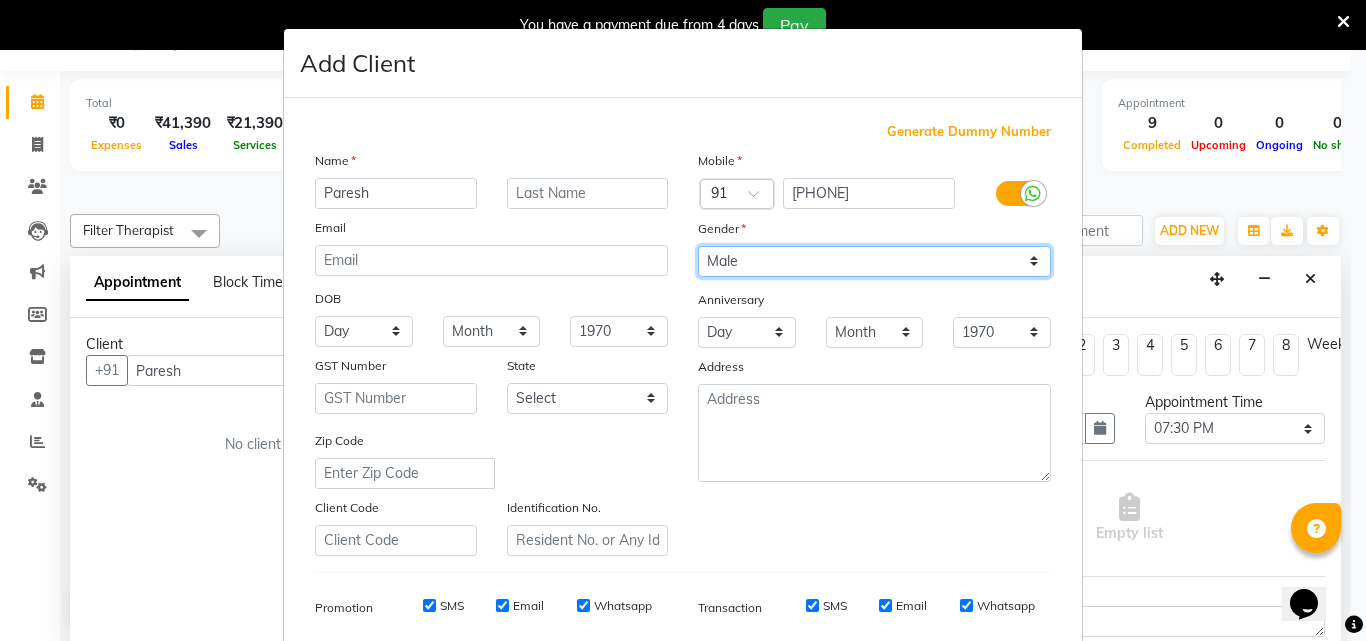 click on "Select Male Female Other Prefer Not To Say" at bounding box center [874, 261] 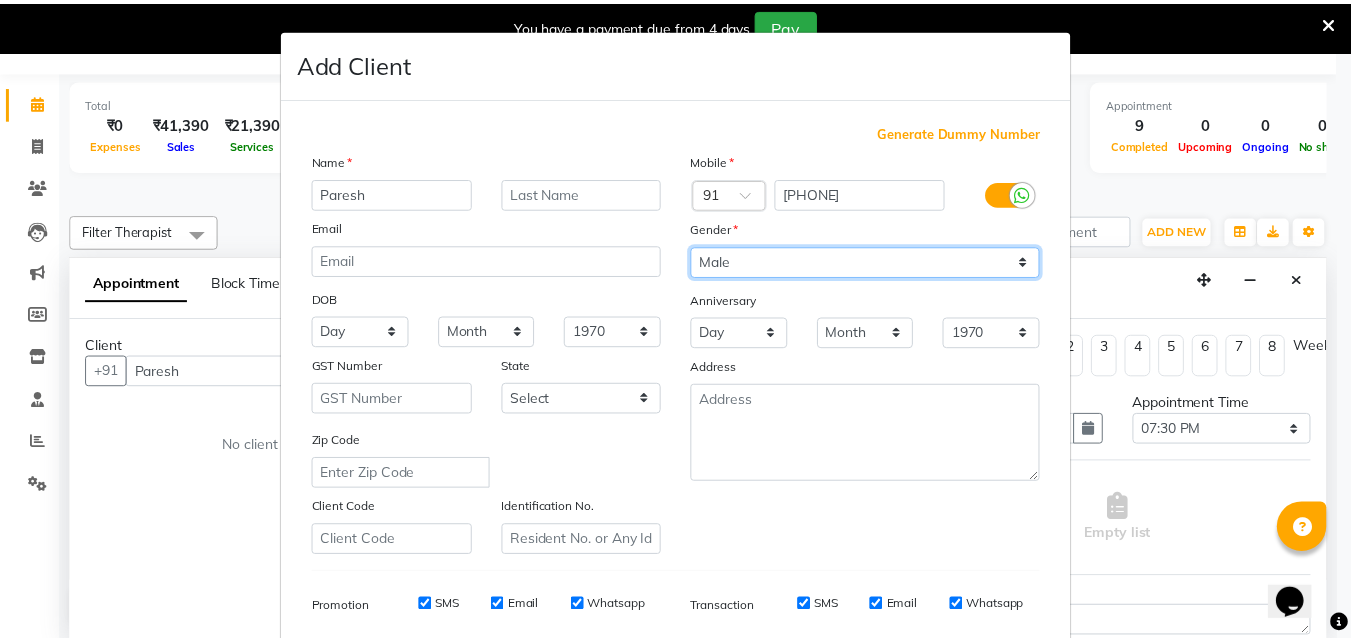 scroll, scrollTop: 282, scrollLeft: 0, axis: vertical 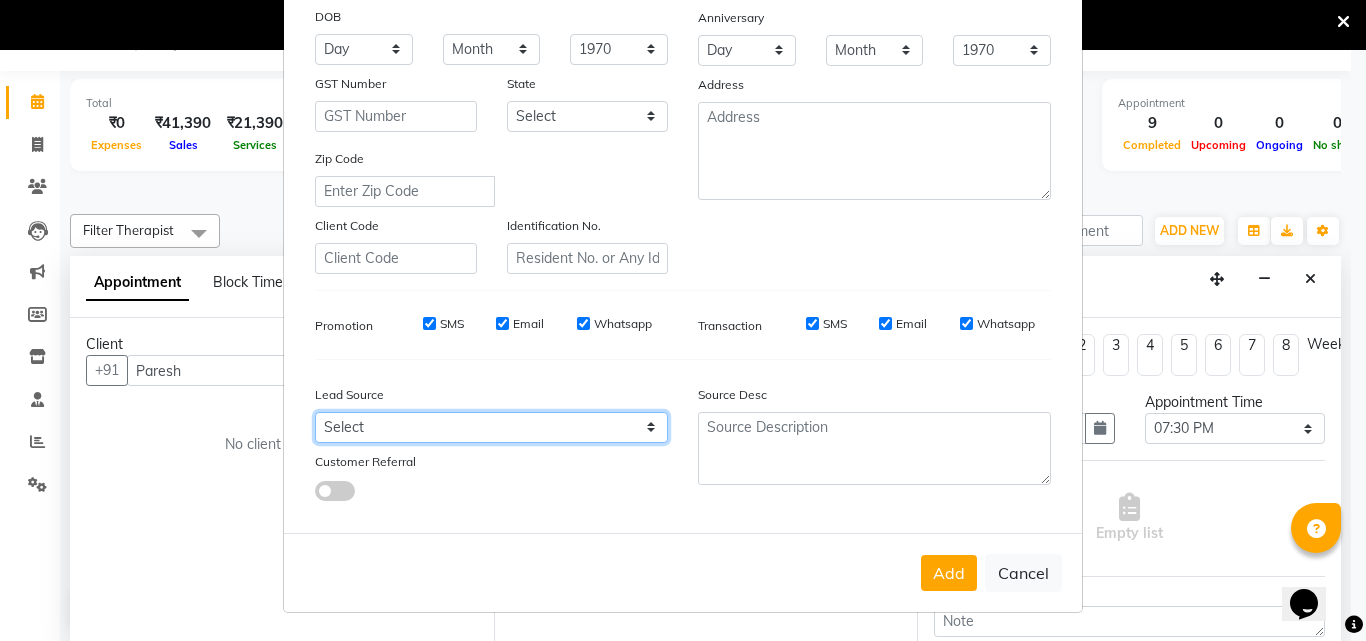 click on "Select Walk-in Referral Friend Advertisement Facebook JustDial Google Other Website Repeat Luzo Nearbuy Google Ads Galabox Followup SMS Campaign Cabin Crew Tieups" at bounding box center (491, 427) 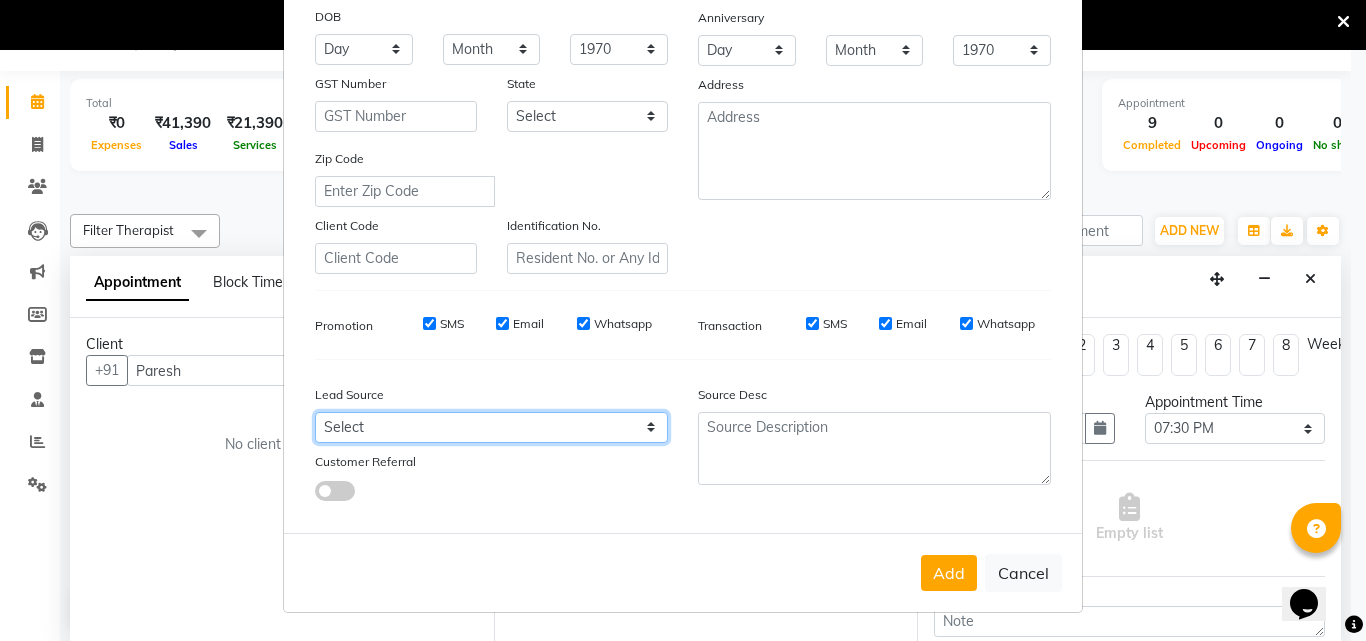 select on "47572" 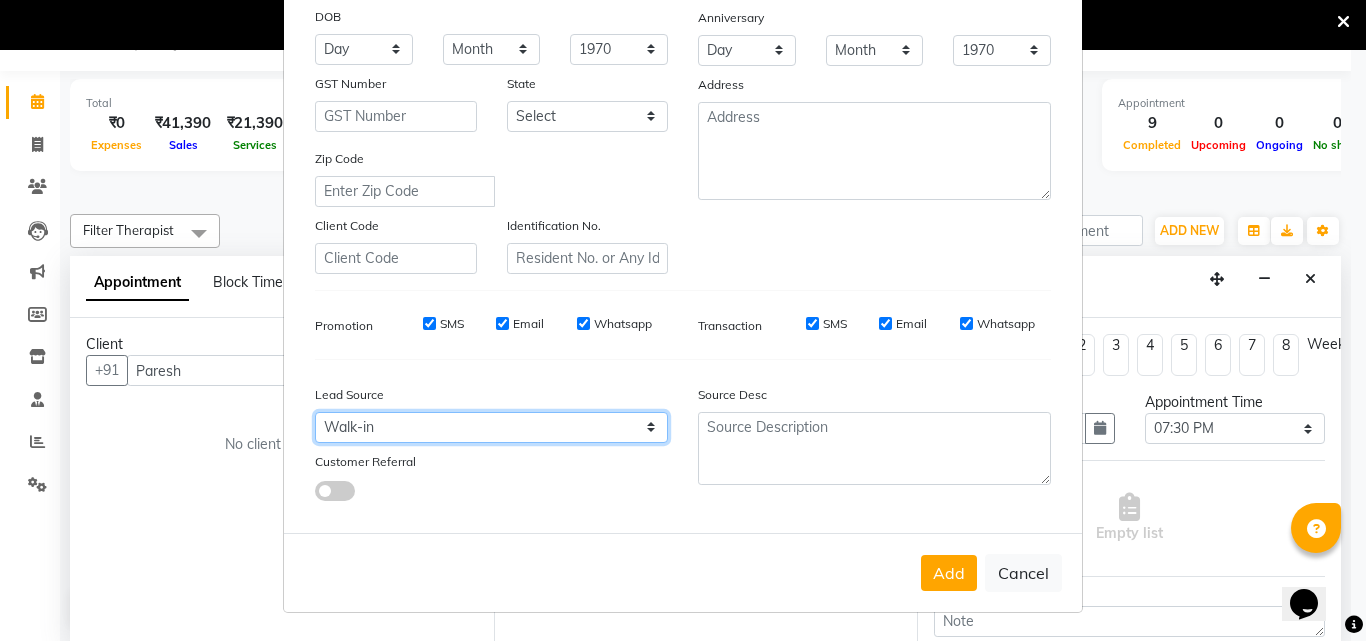 click on "Select Walk-in Referral Friend Advertisement Facebook JustDial Google Other Website Repeat Luzo Nearbuy Google Ads Galabox Followup SMS Campaign Cabin Crew Tieups" at bounding box center [491, 427] 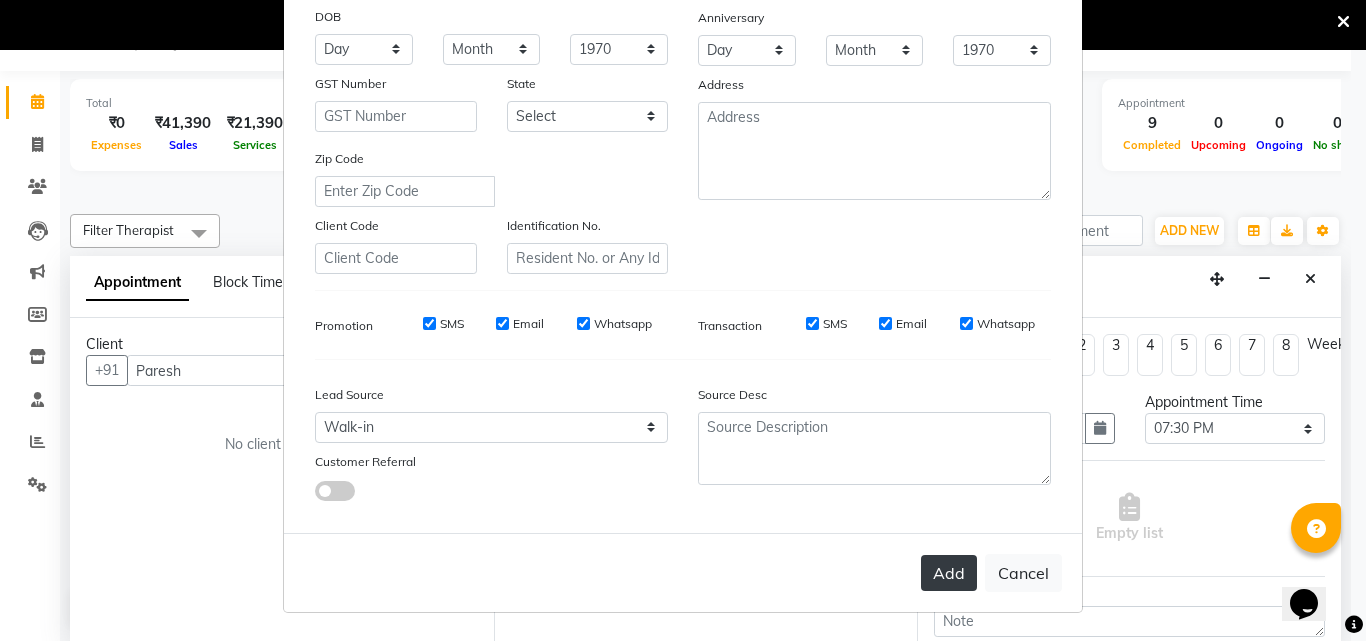 click on "Add" at bounding box center (949, 573) 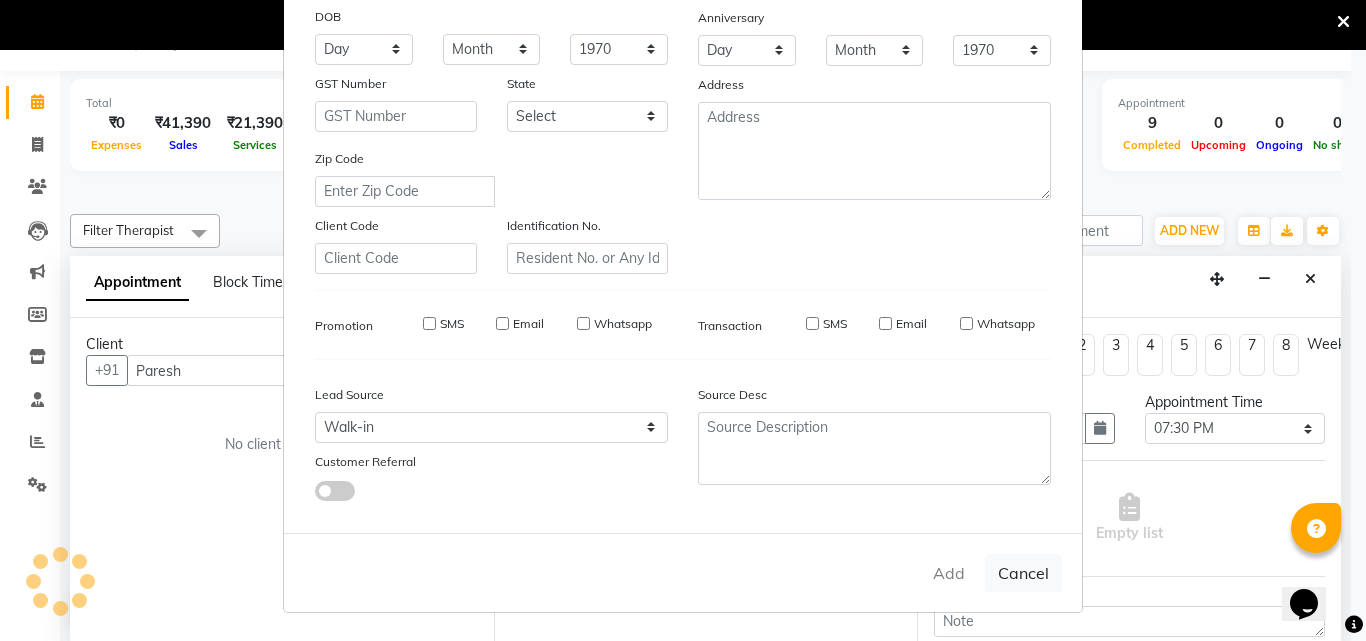 type on "[PHONE]" 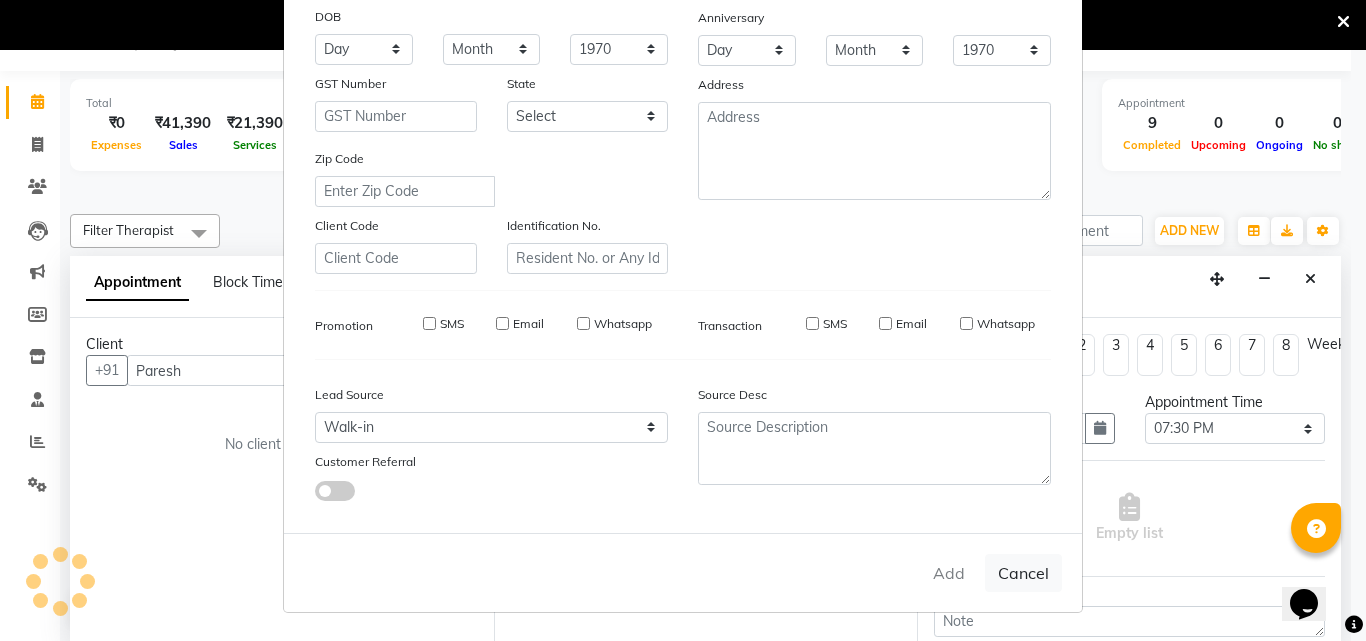type 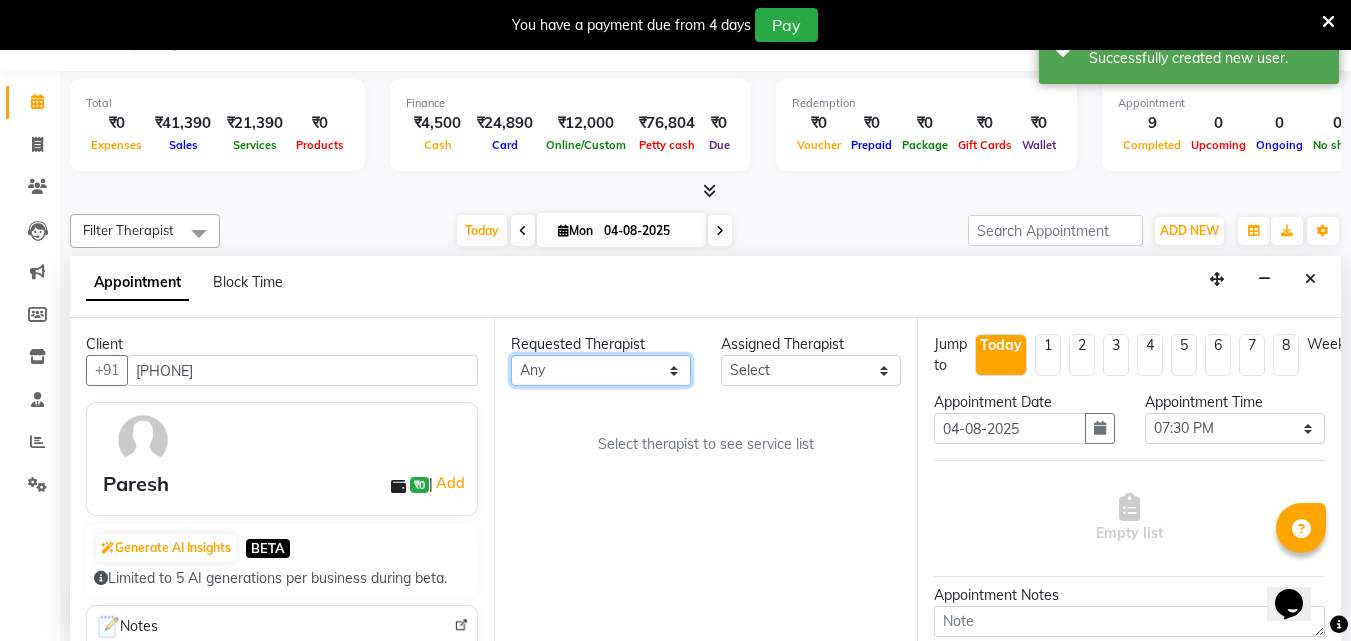 click on "Any [FIRST] [FIRST] [FIRST] [FIRST] [FIRST] [FIRST]" at bounding box center (601, 370) 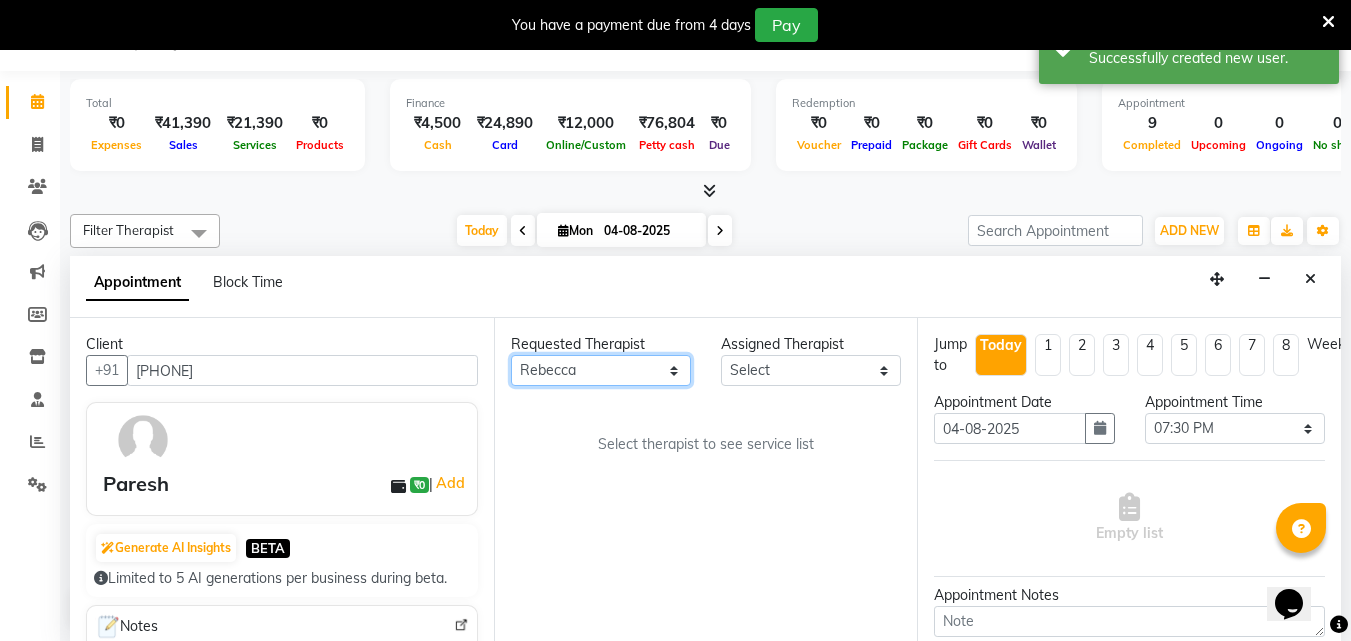click on "Any [FIRST] [FIRST] [FIRST] [FIRST] [FIRST] [FIRST]" at bounding box center [601, 370] 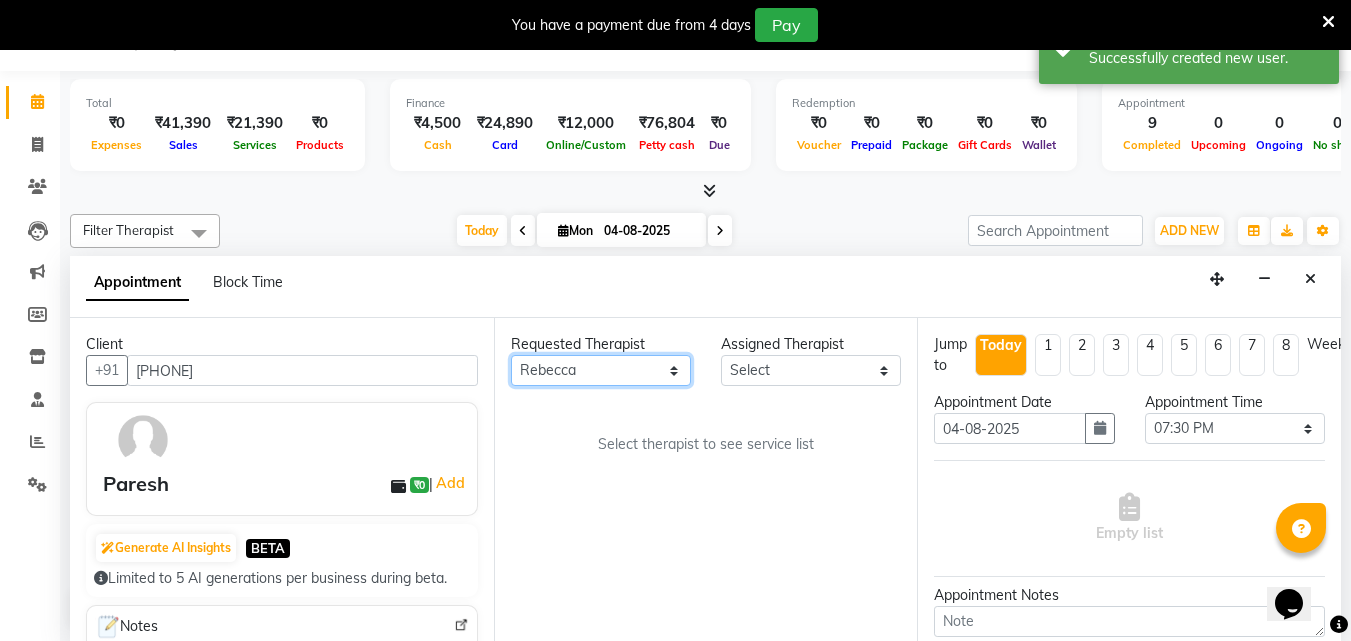 select on "84054" 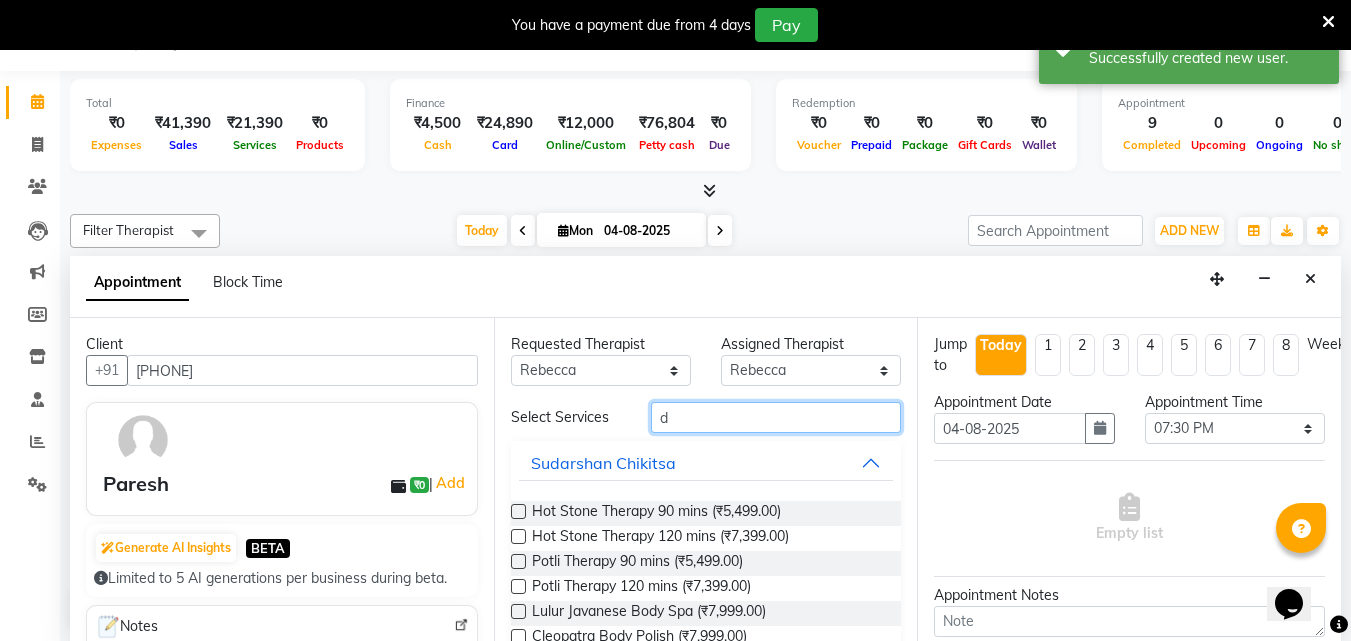 click on "d" at bounding box center [776, 417] 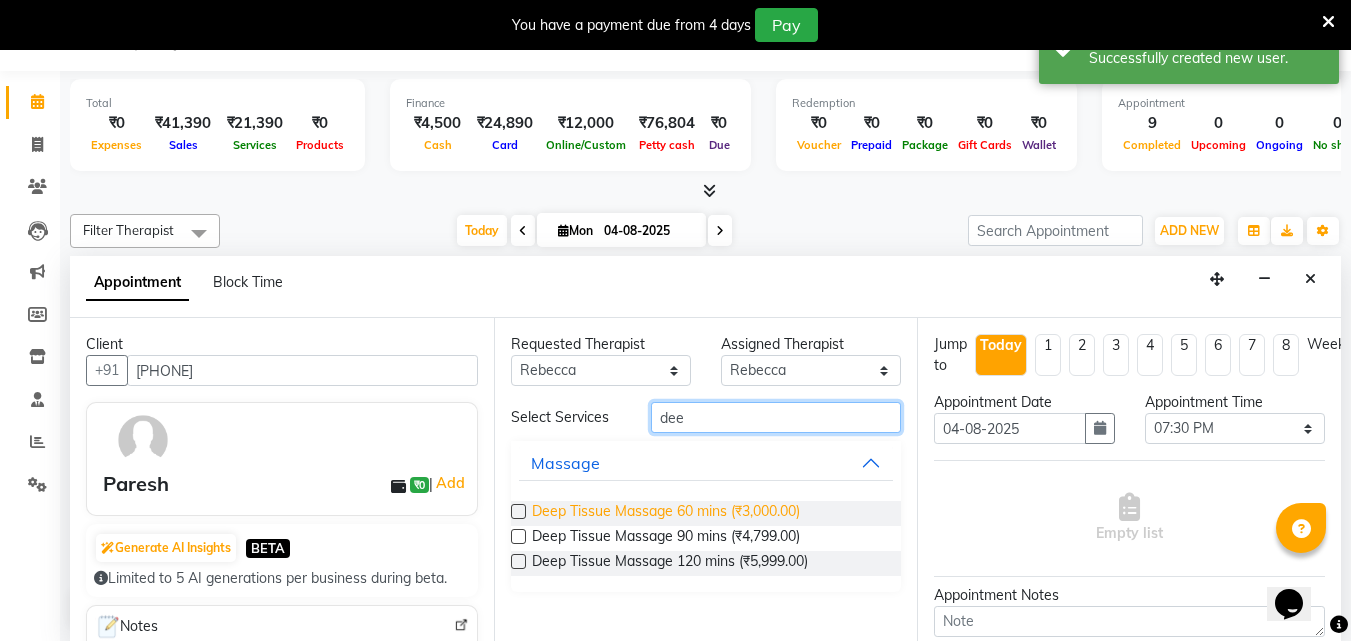 type on "dee" 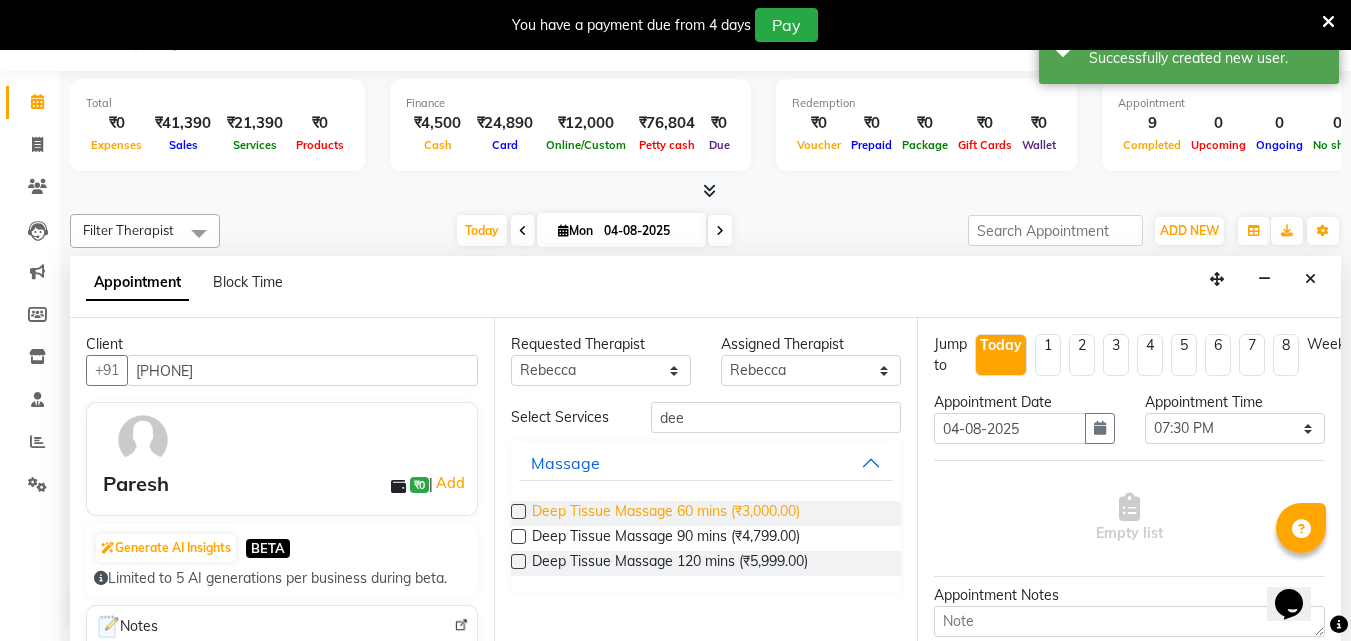 click on "Deep Tissue Massage 60 mins (₹3,000.00)" at bounding box center [666, 513] 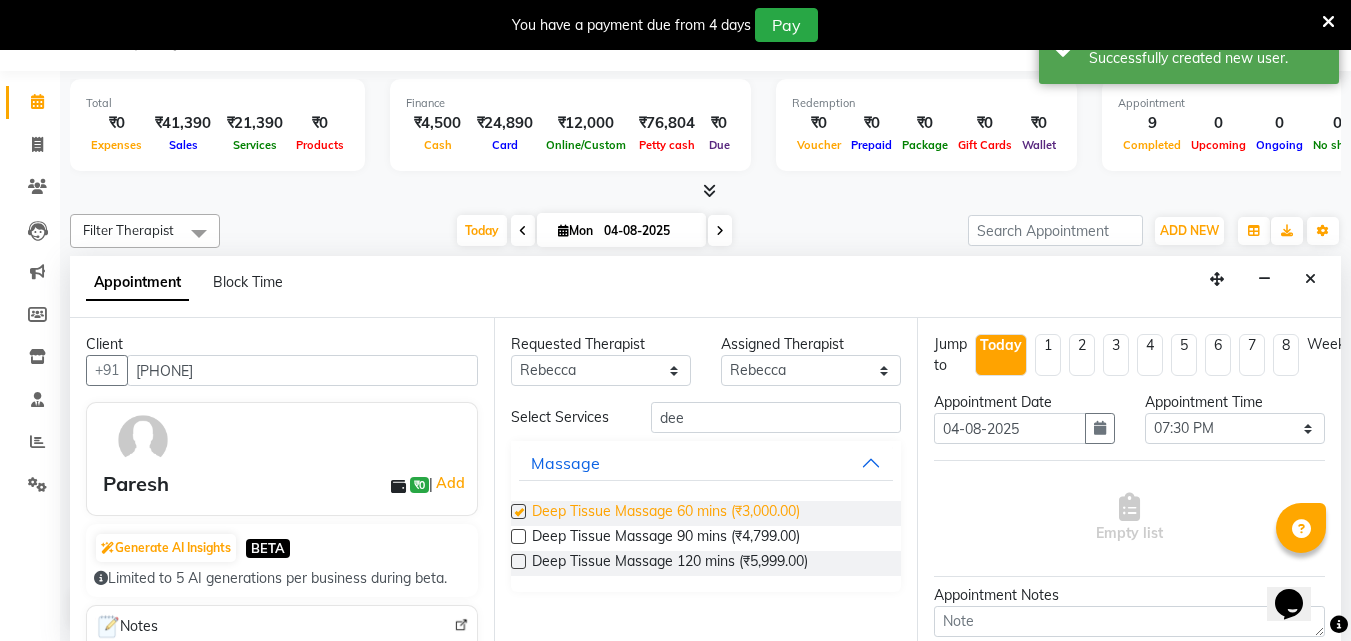 checkbox on "true" 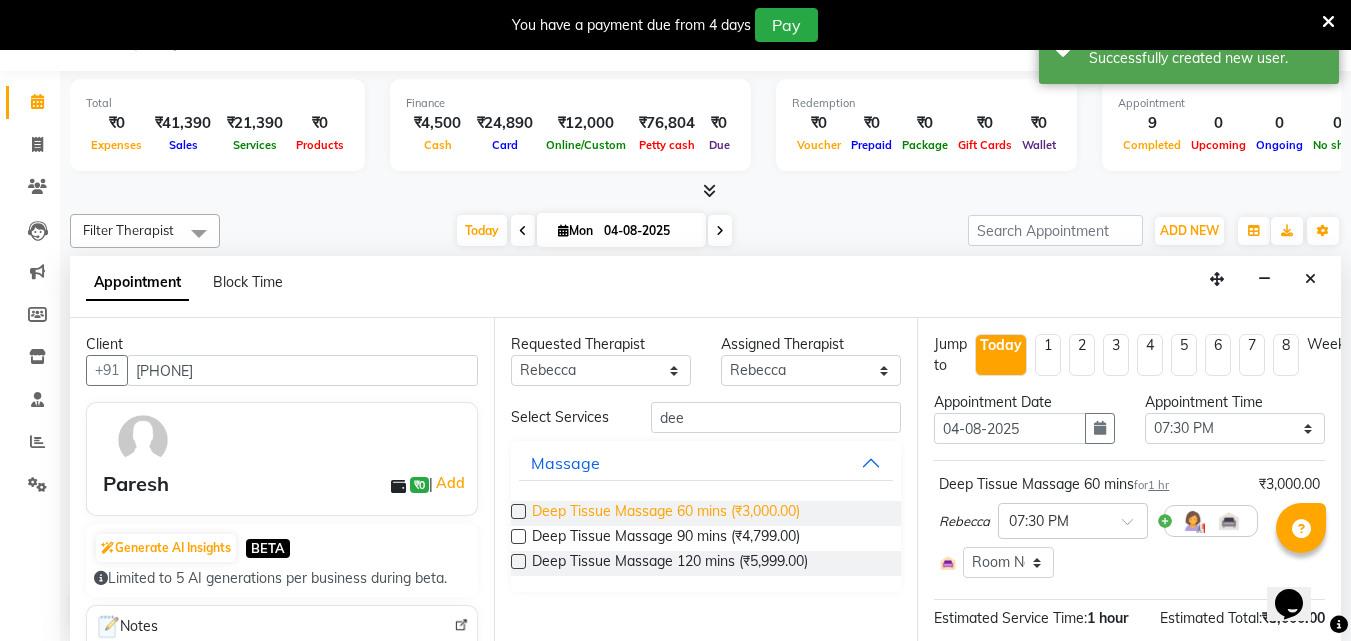 checkbox on "false" 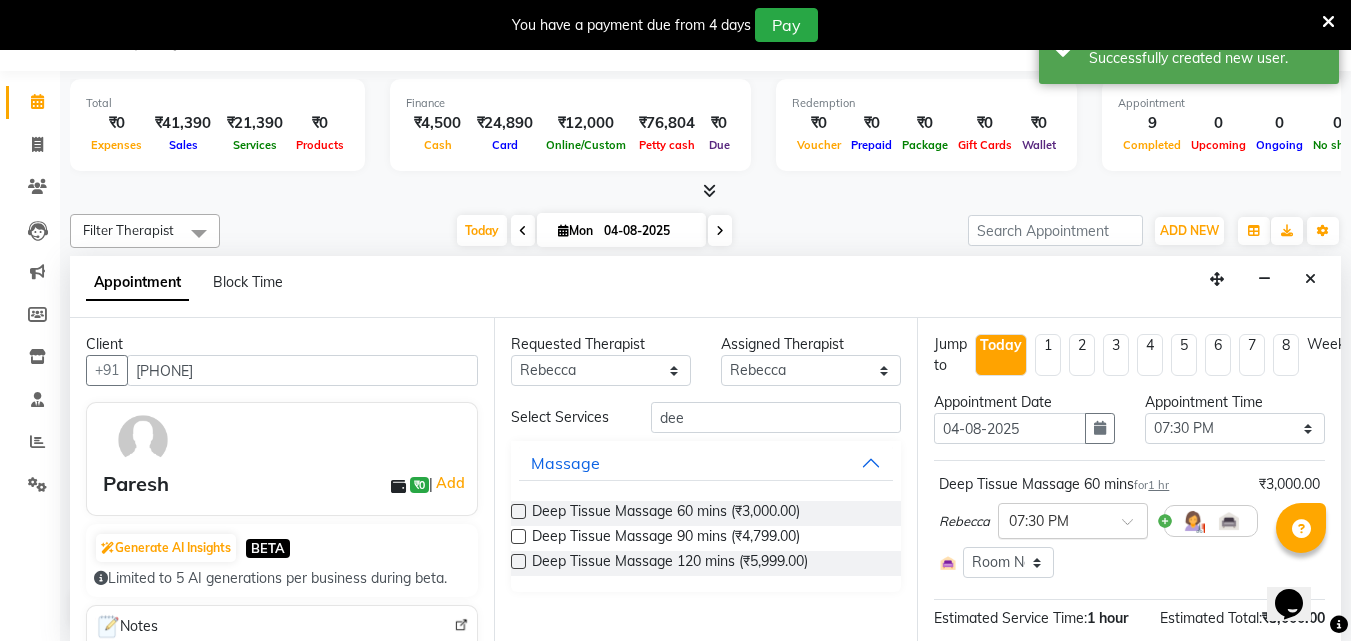 scroll, scrollTop: 249, scrollLeft: 0, axis: vertical 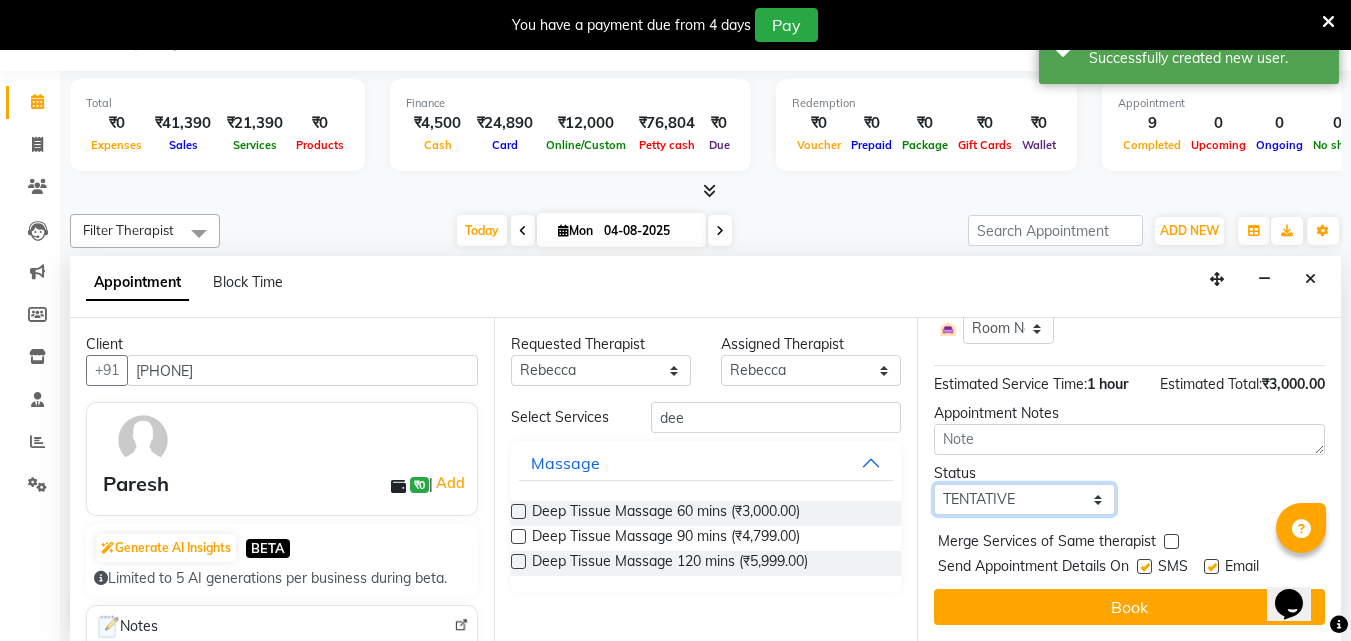click on "Select TENTATIVE CONFIRM CHECK-IN UPCOMING" at bounding box center [1024, 499] 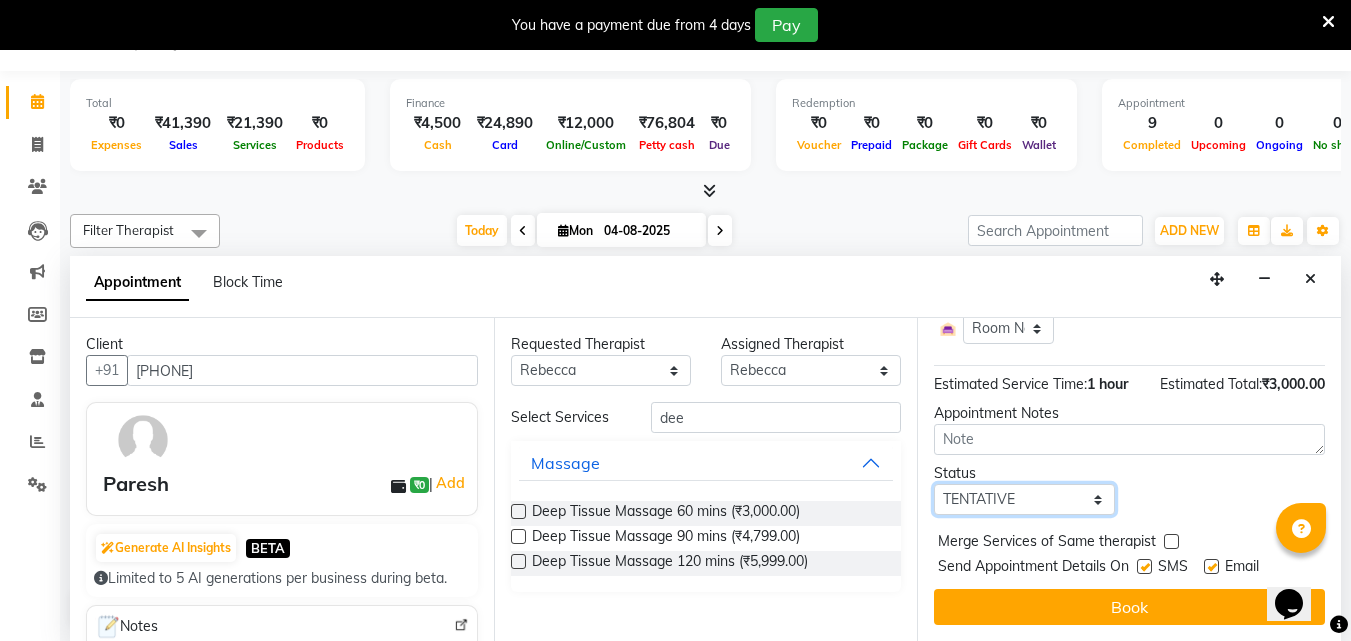 select on "check-in" 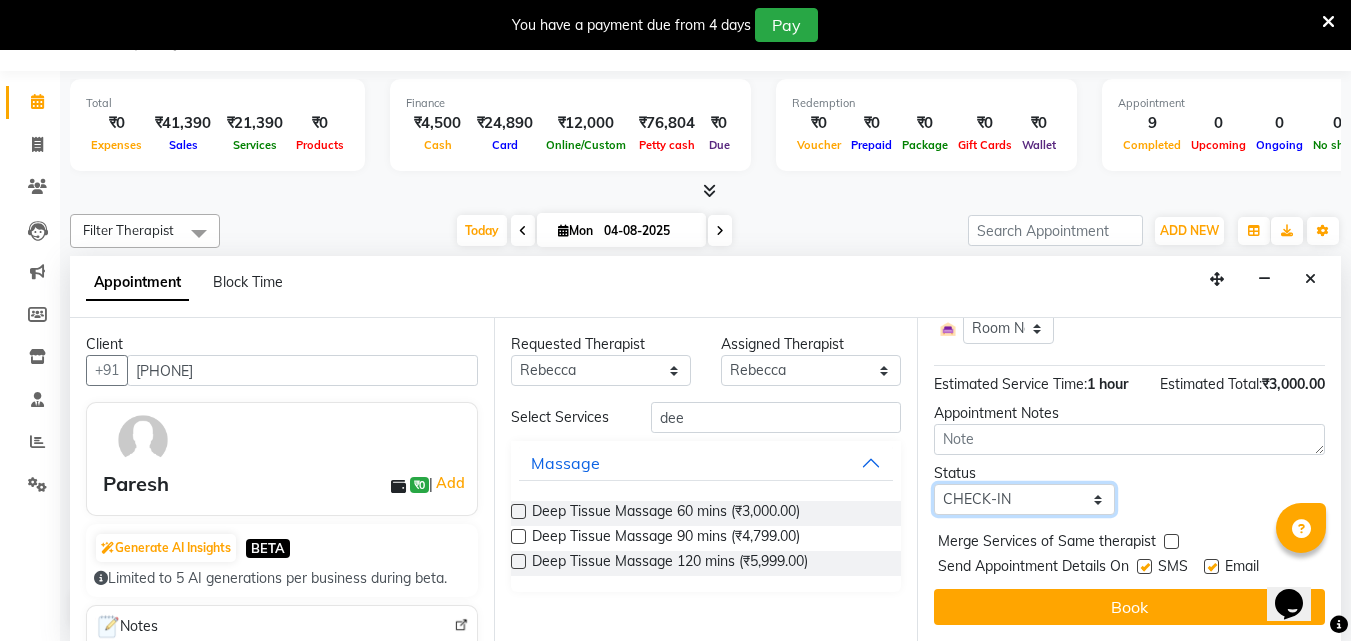 click on "Select TENTATIVE CONFIRM CHECK-IN UPCOMING" at bounding box center [1024, 499] 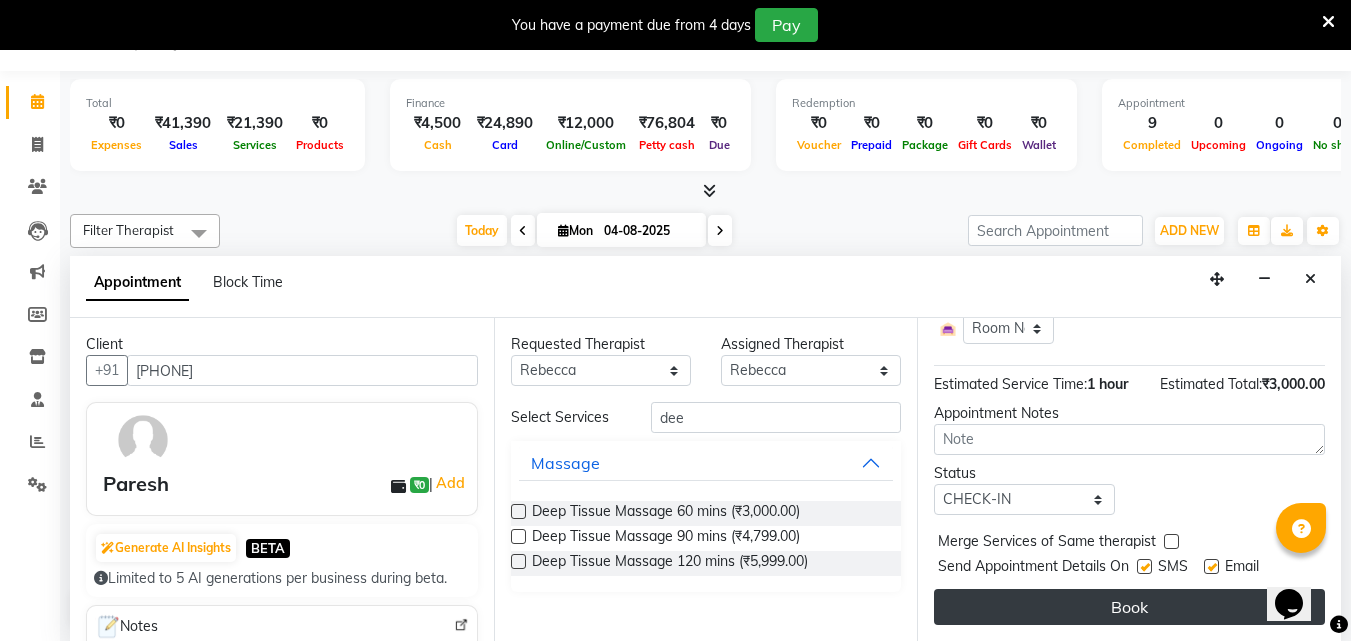 click on "Book" at bounding box center [1129, 607] 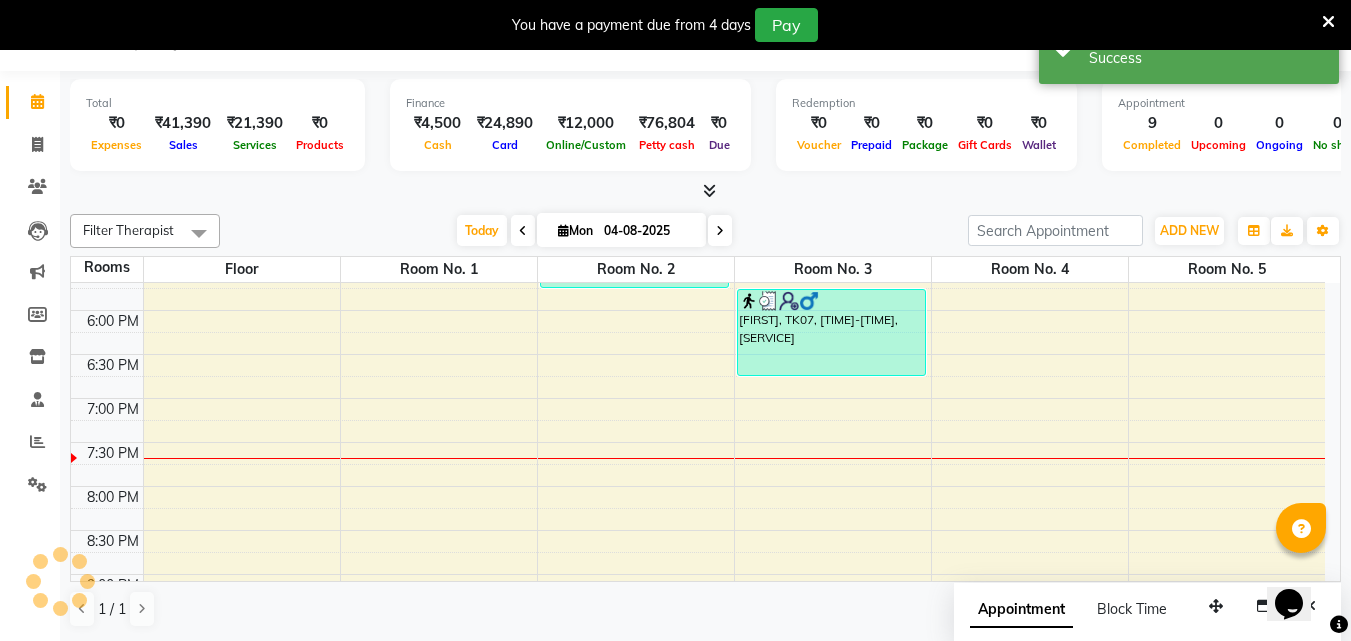 scroll, scrollTop: 0, scrollLeft: 0, axis: both 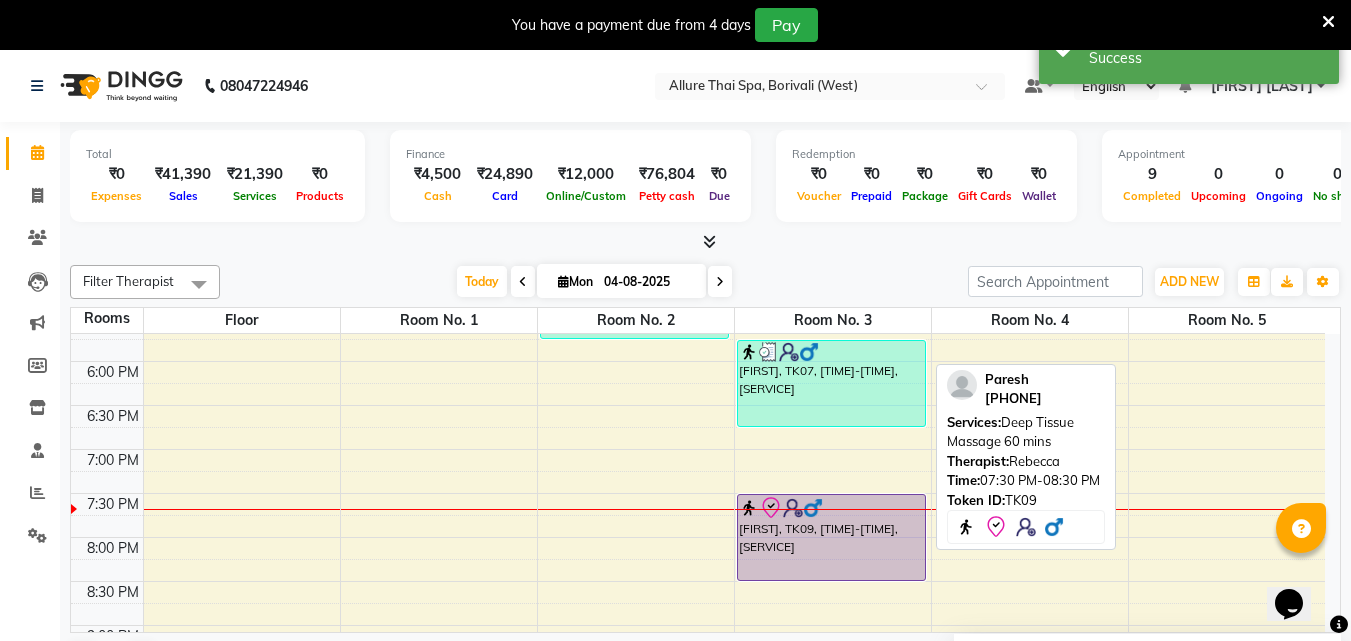 click on "[FIRST], TK09, [TIME]-[TIME], [SERVICE]" at bounding box center (831, 537) 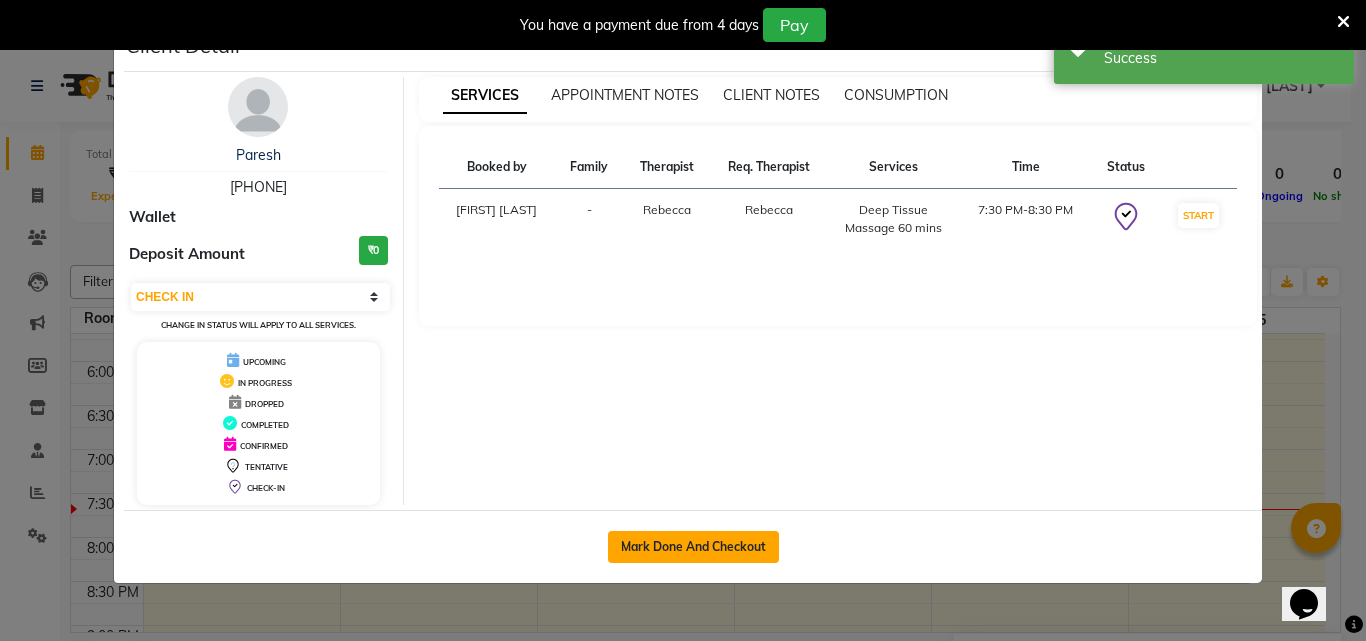 click on "Mark Done And Checkout" 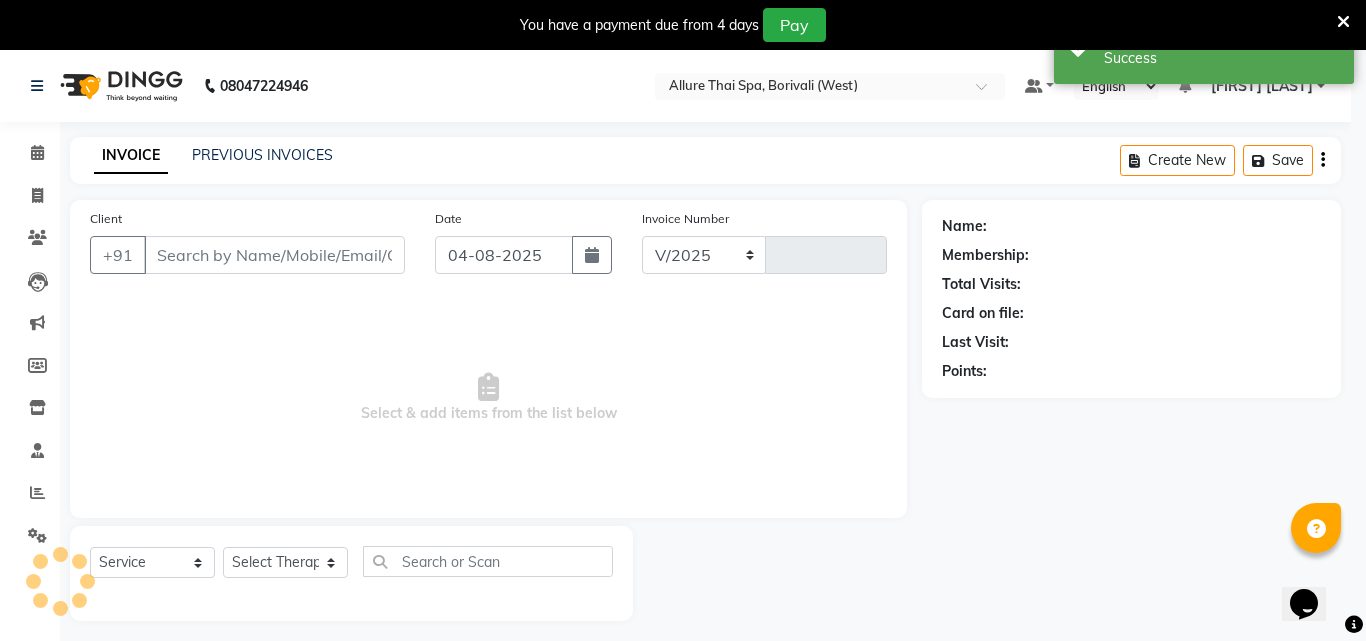 select on "6772" 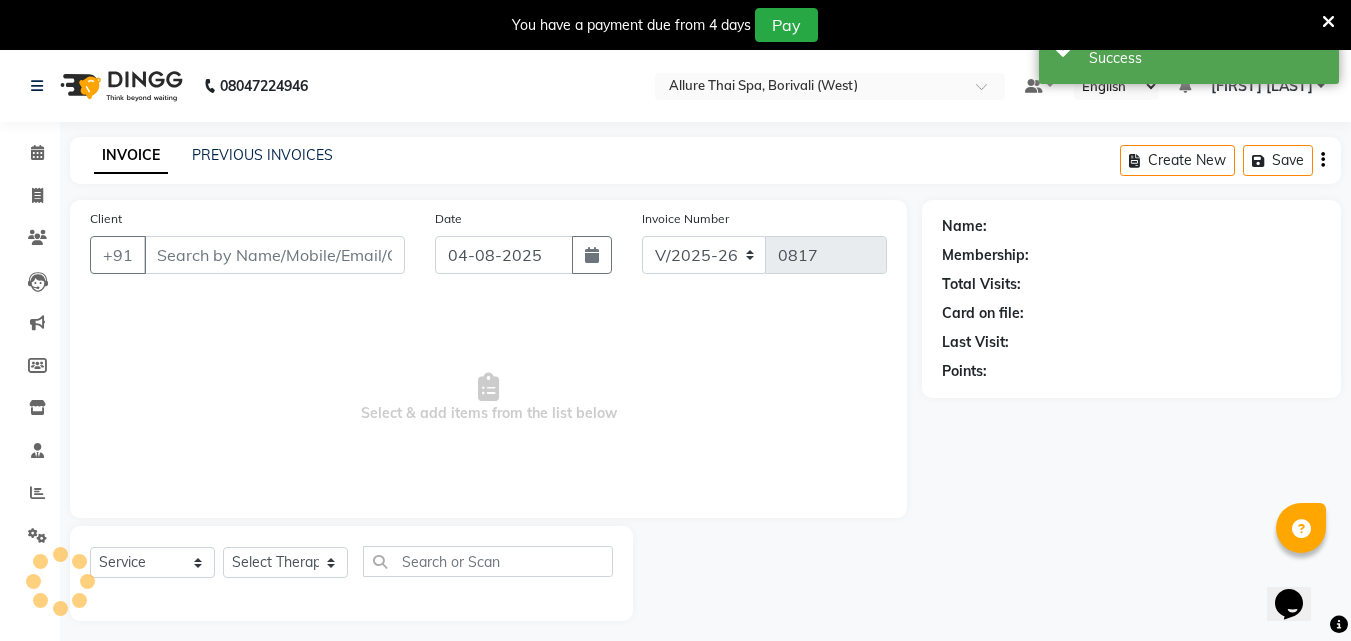 type on "[PHONE]" 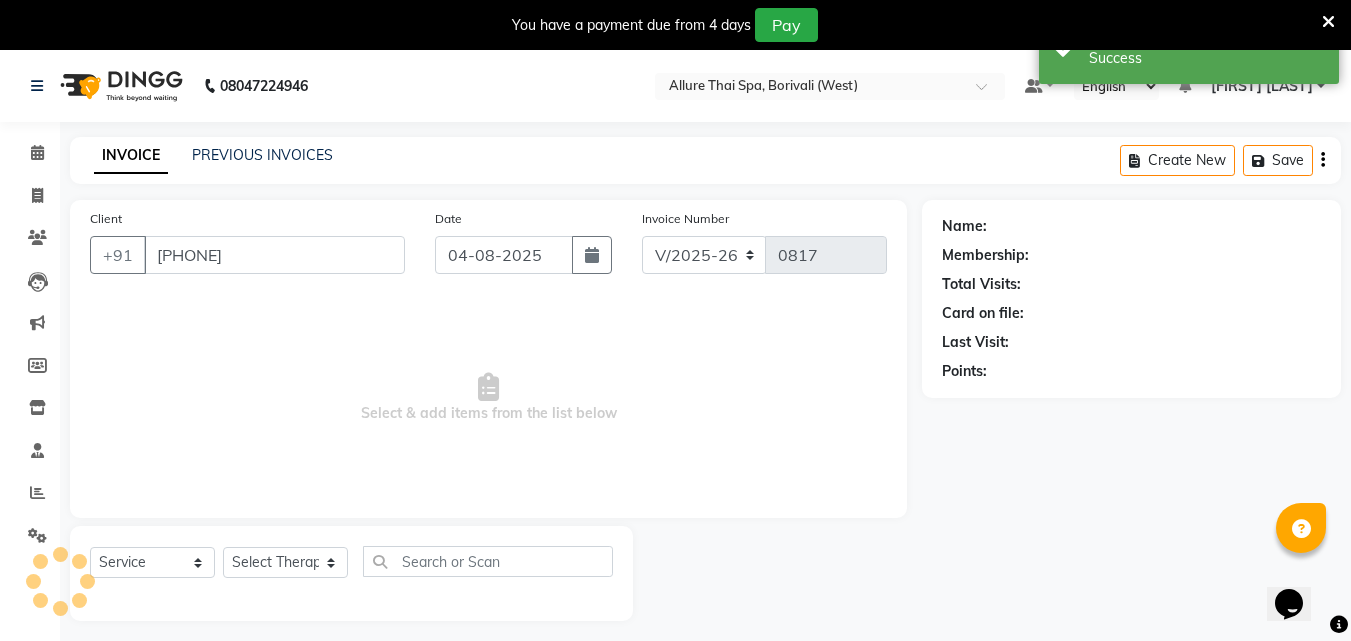 select on "84054" 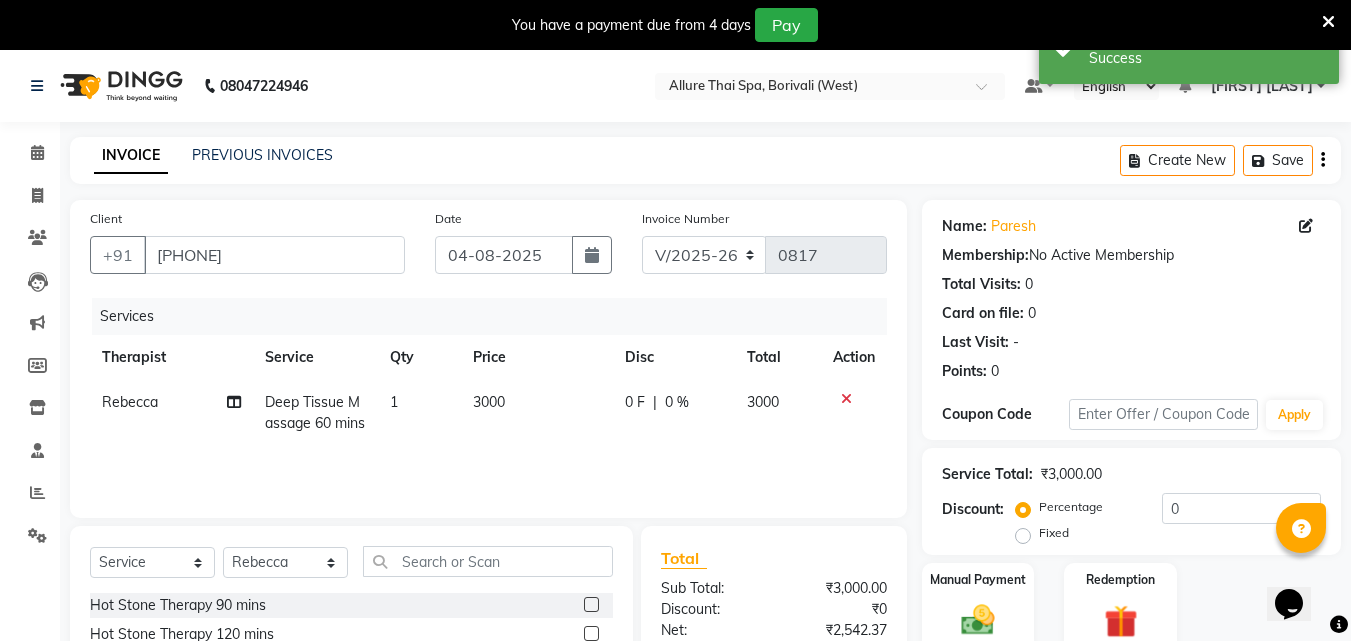 click on "Fixed" 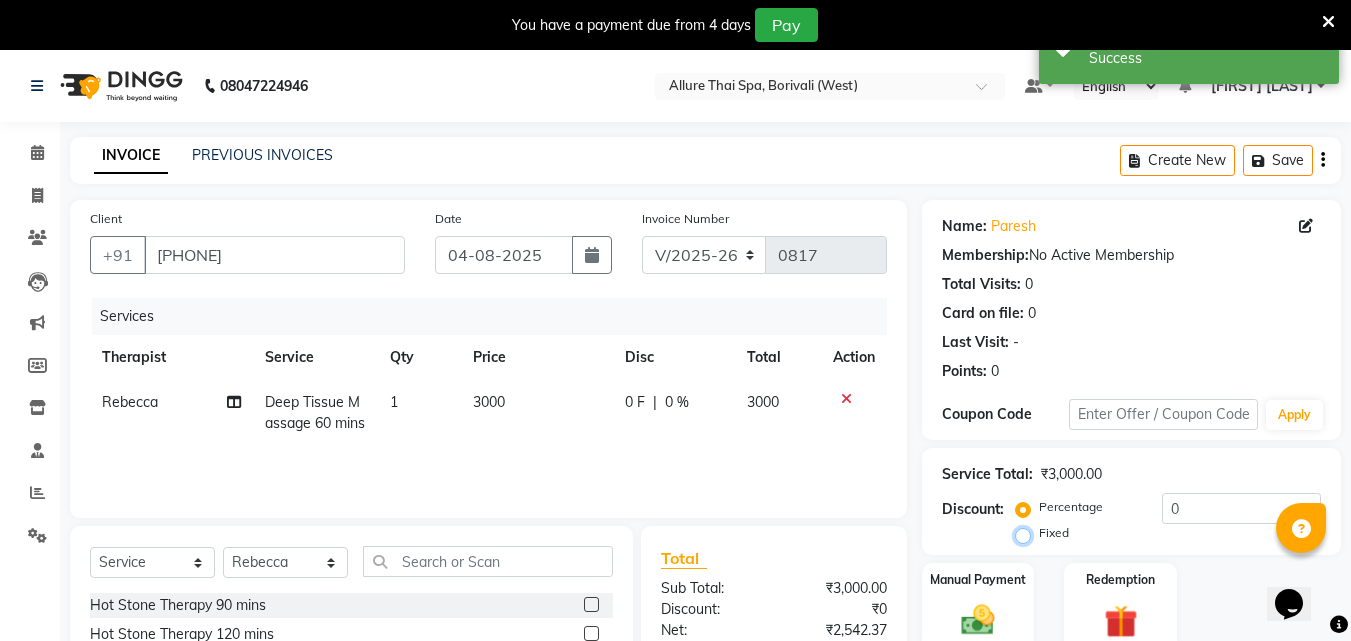 click on "Fixed" at bounding box center (1027, 533) 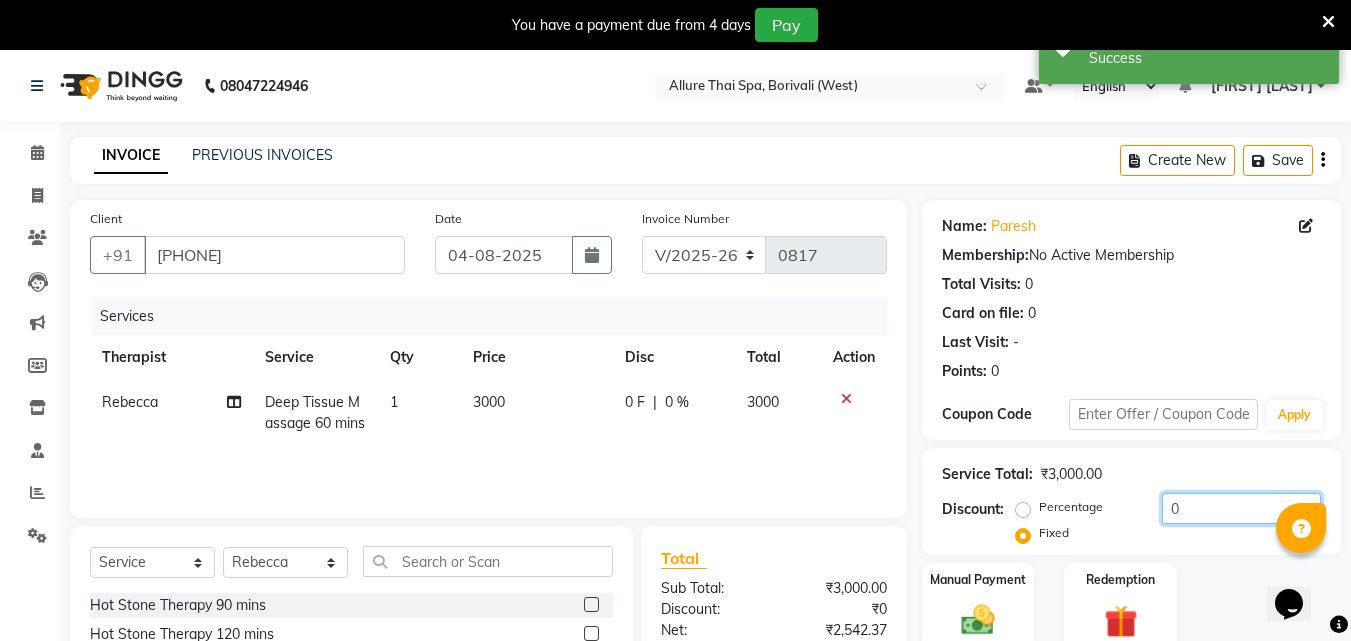 click on "0" 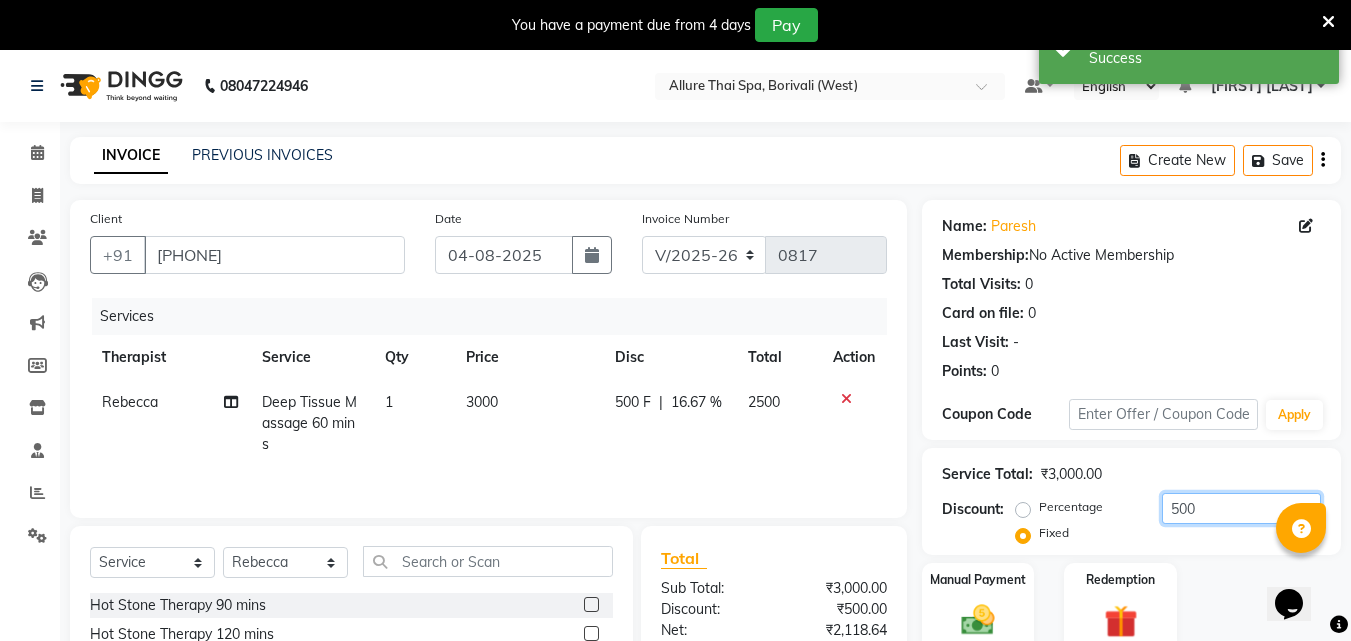 scroll, scrollTop: 210, scrollLeft: 0, axis: vertical 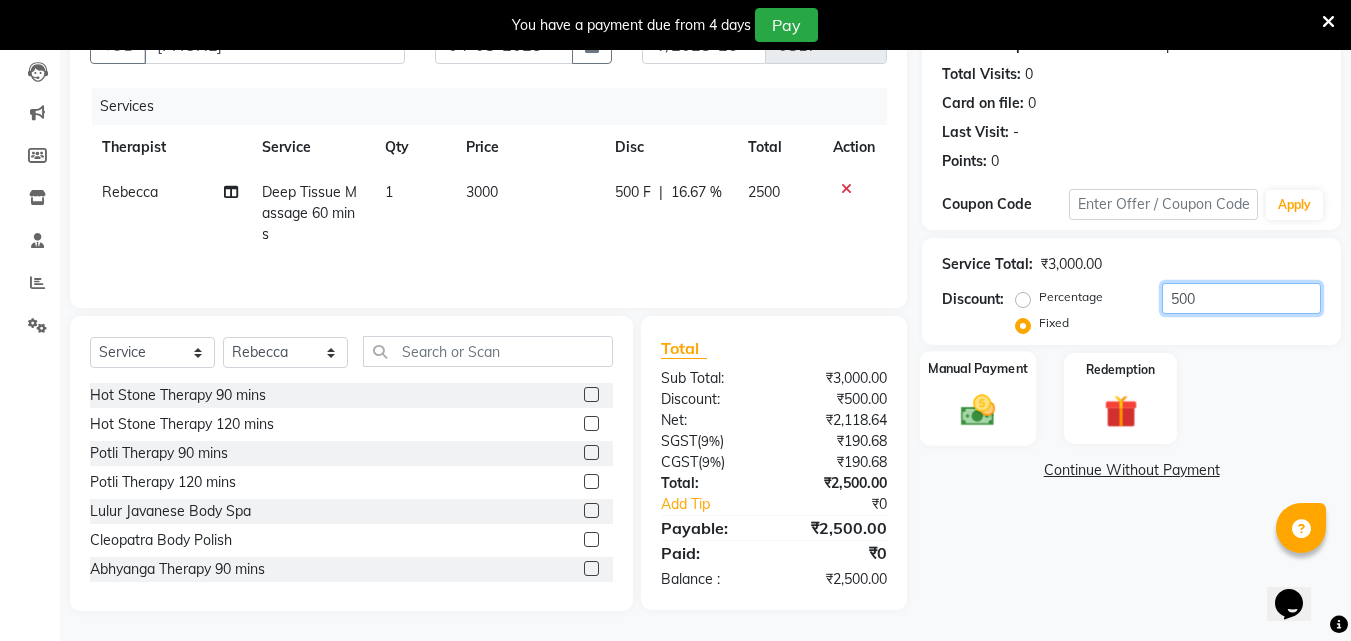 type on "500" 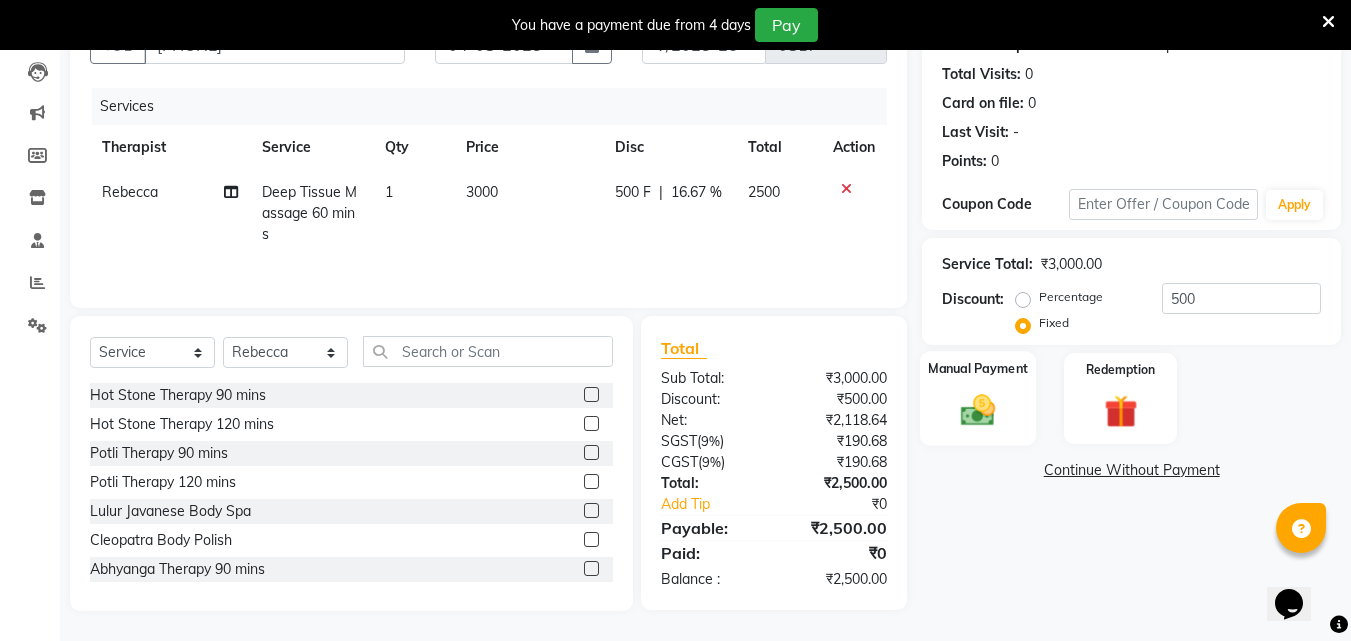 click 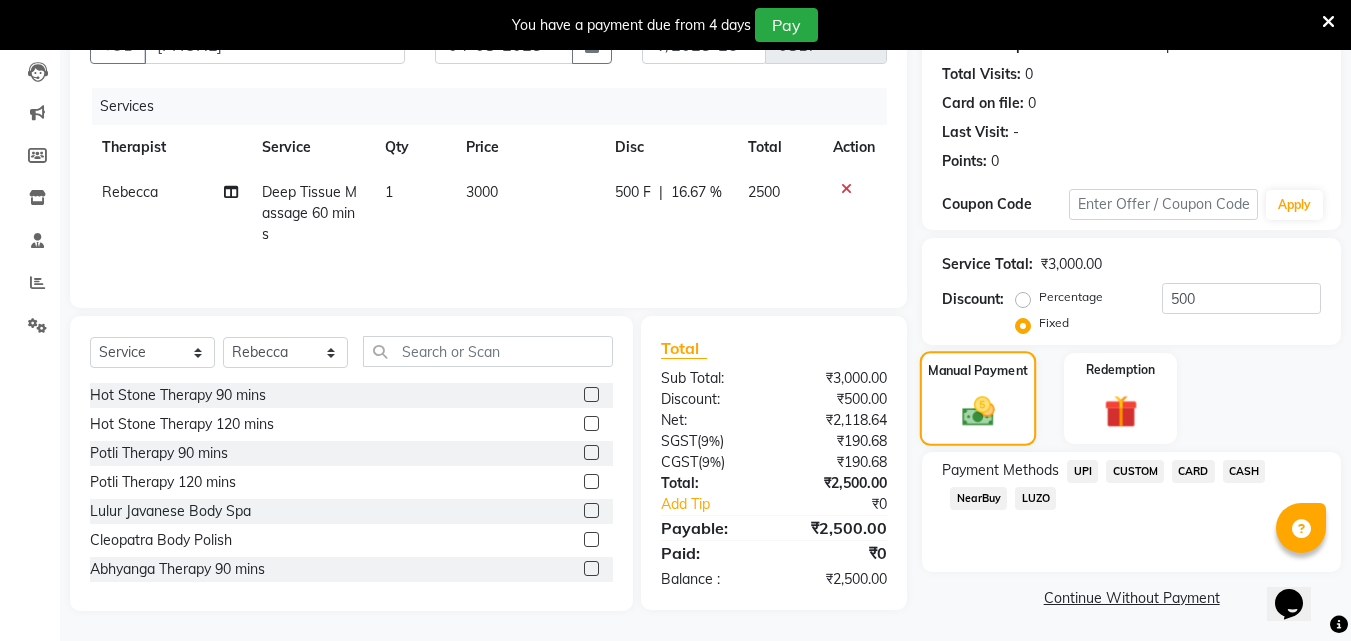 scroll, scrollTop: 212, scrollLeft: 0, axis: vertical 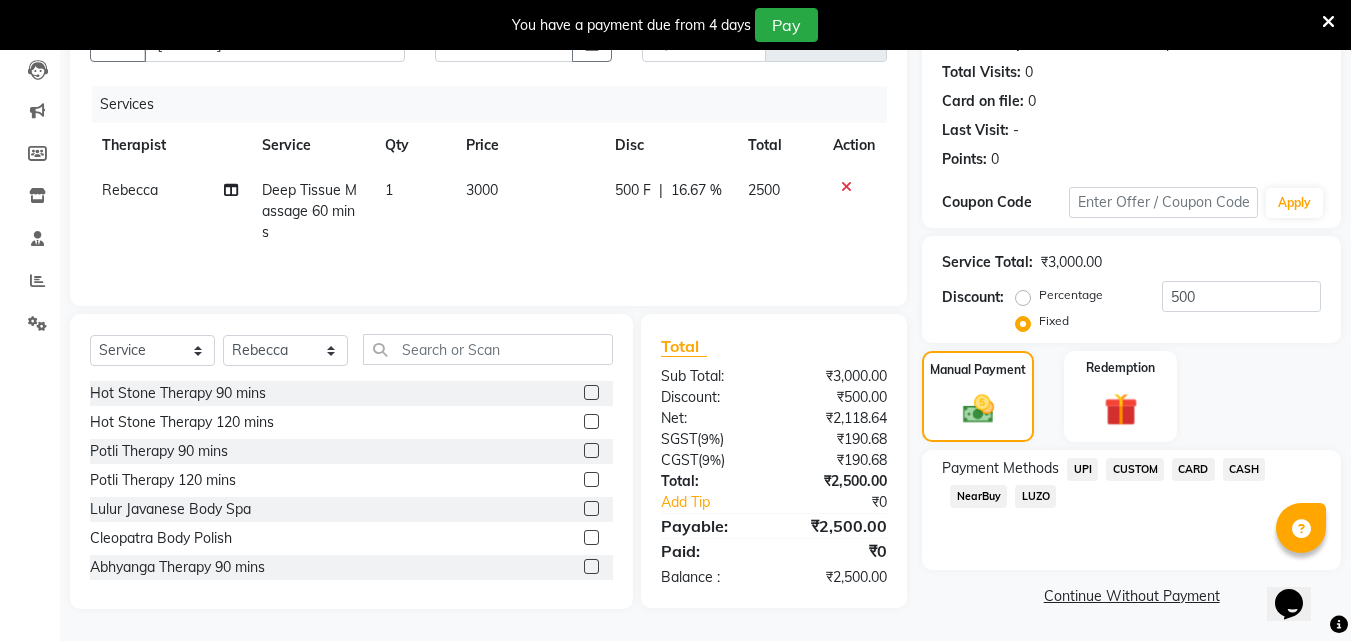 click on "CASH" 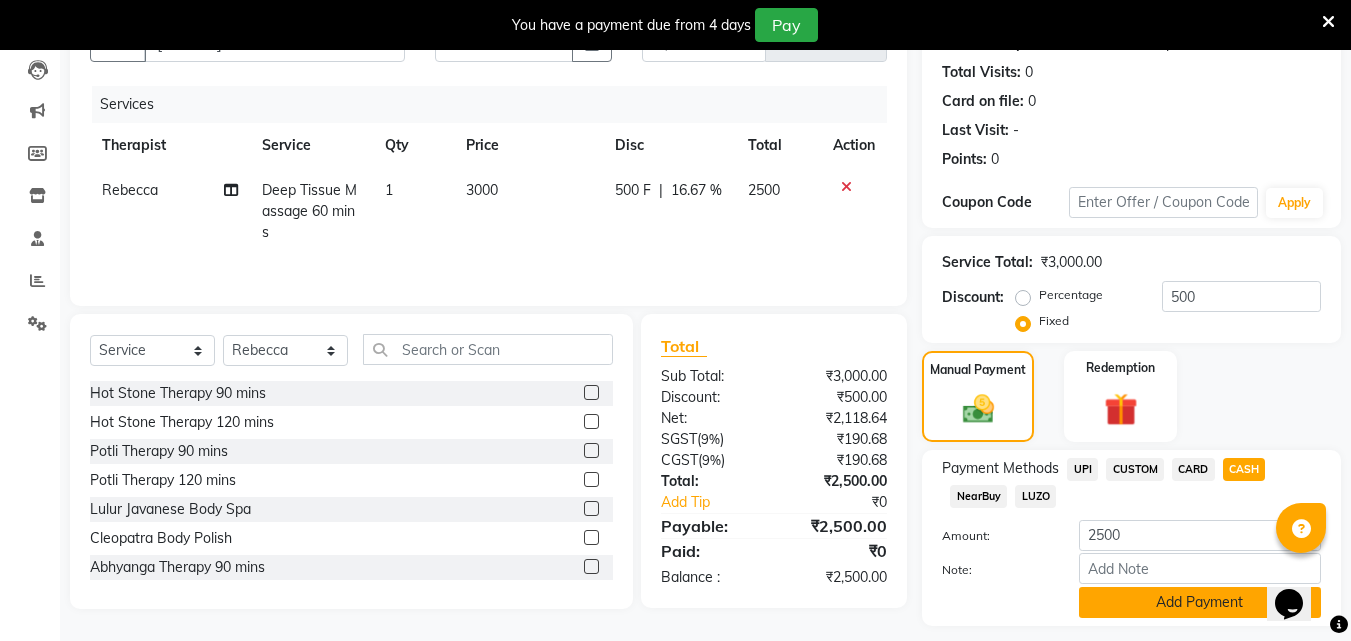click on "Add Payment" 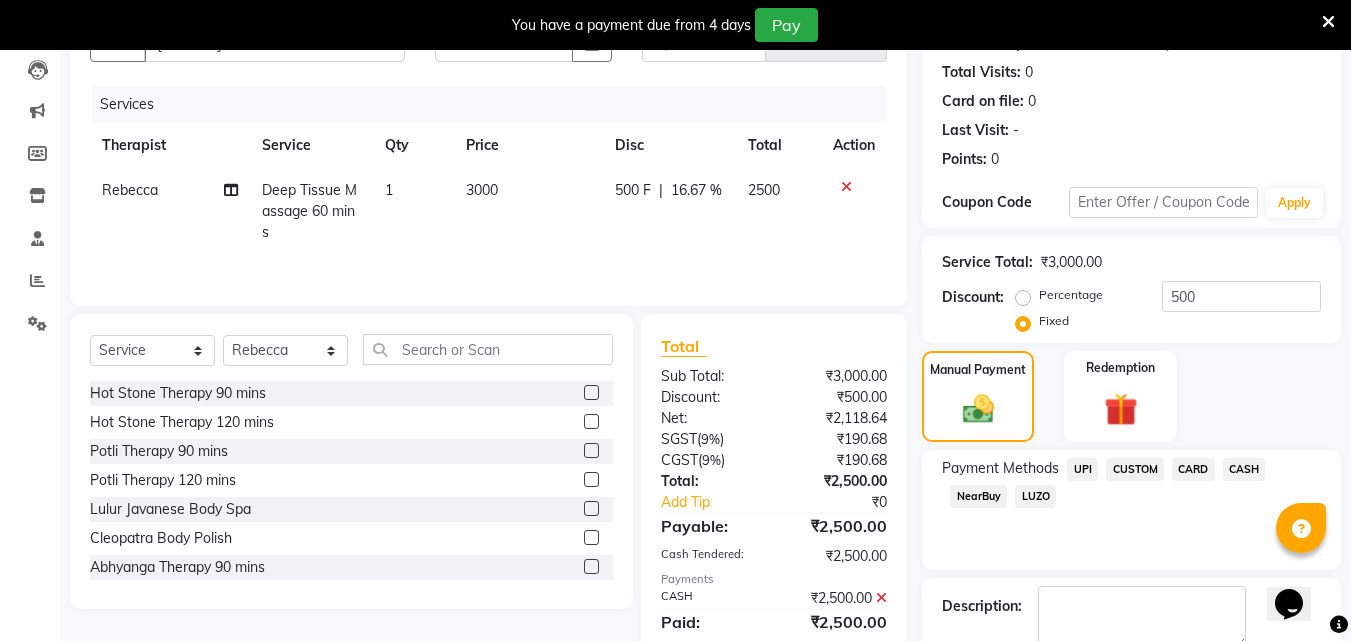 scroll, scrollTop: 325, scrollLeft: 0, axis: vertical 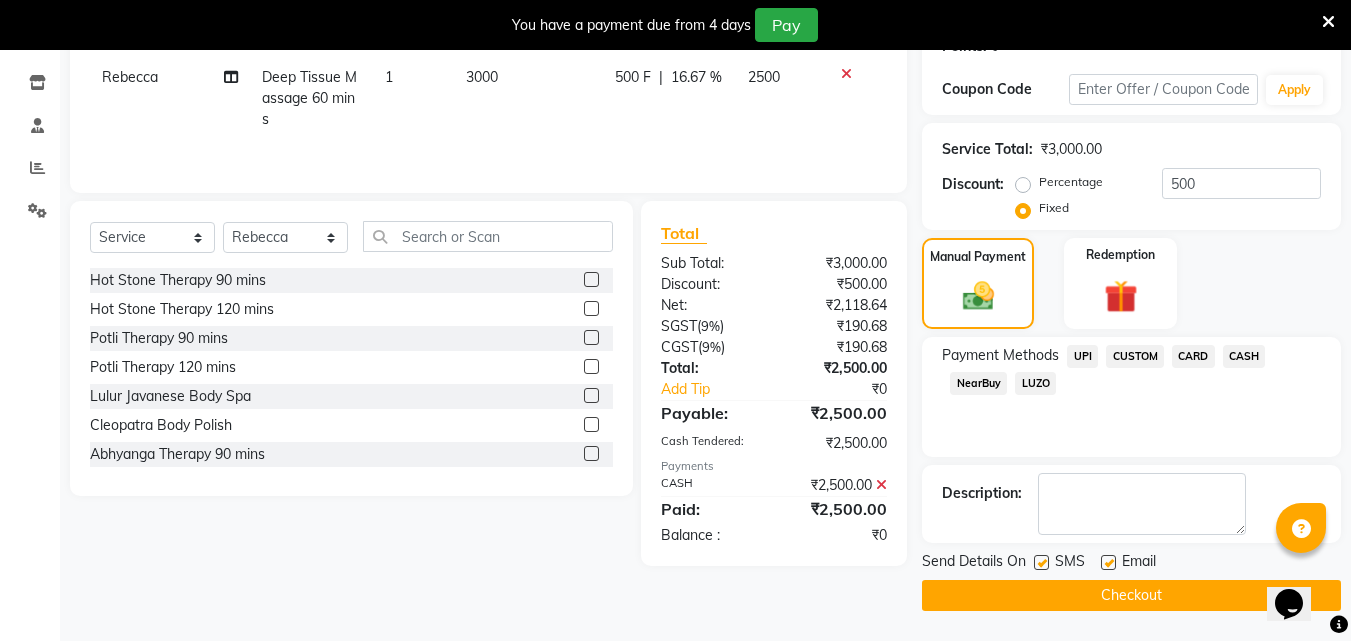click on "Checkout" 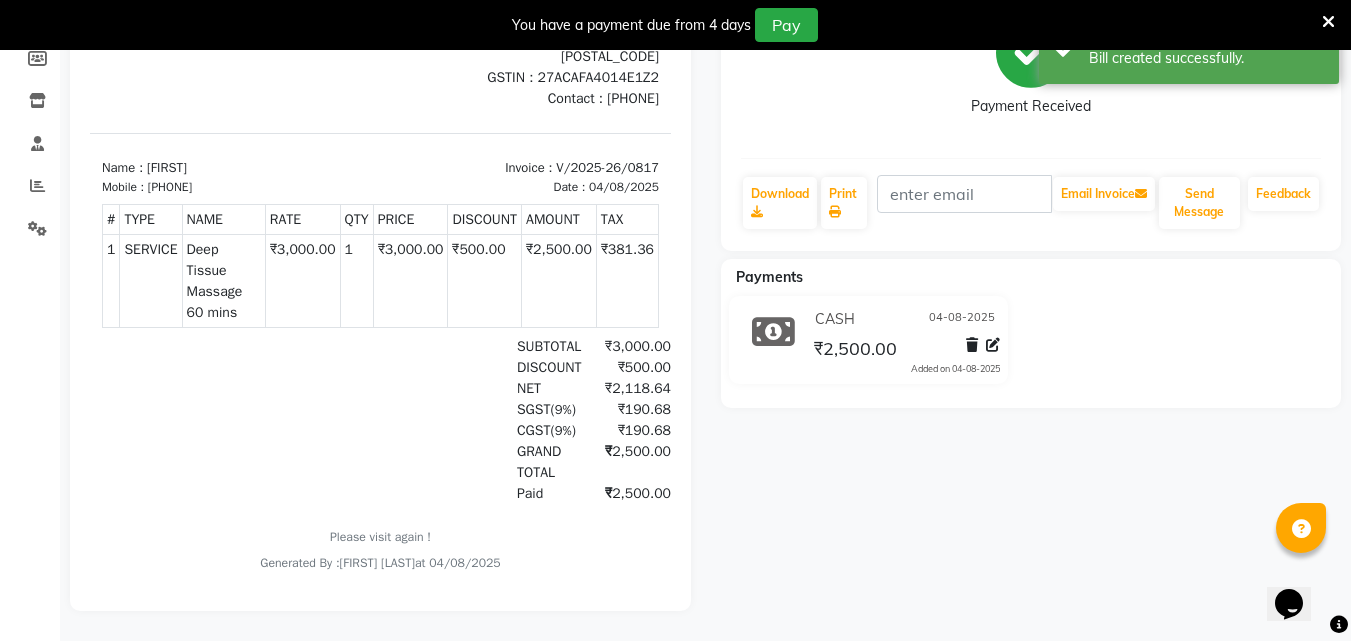 scroll, scrollTop: 0, scrollLeft: 0, axis: both 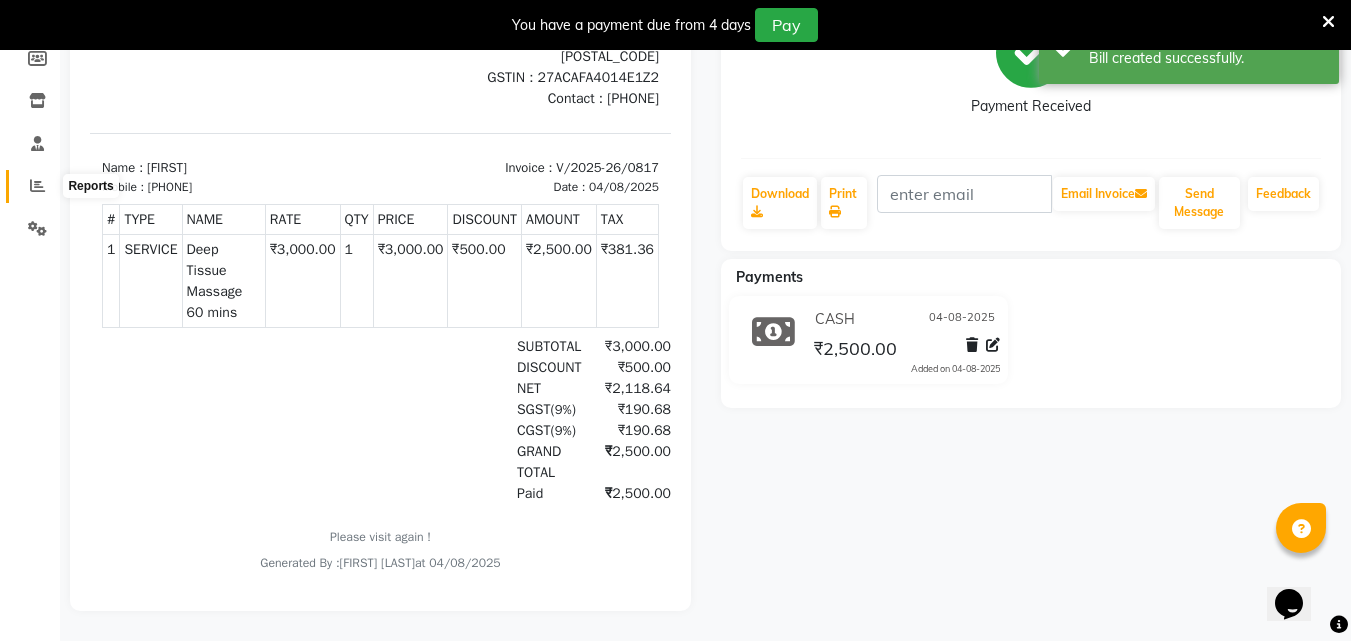 click 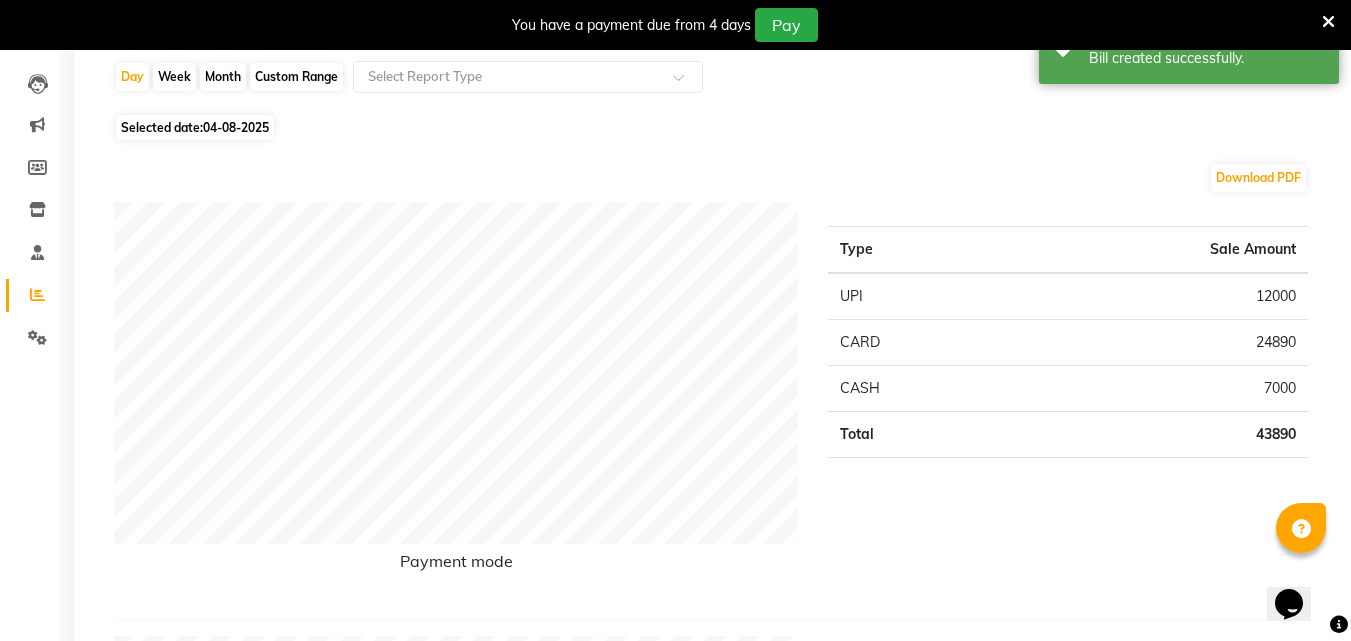 scroll, scrollTop: 197, scrollLeft: 0, axis: vertical 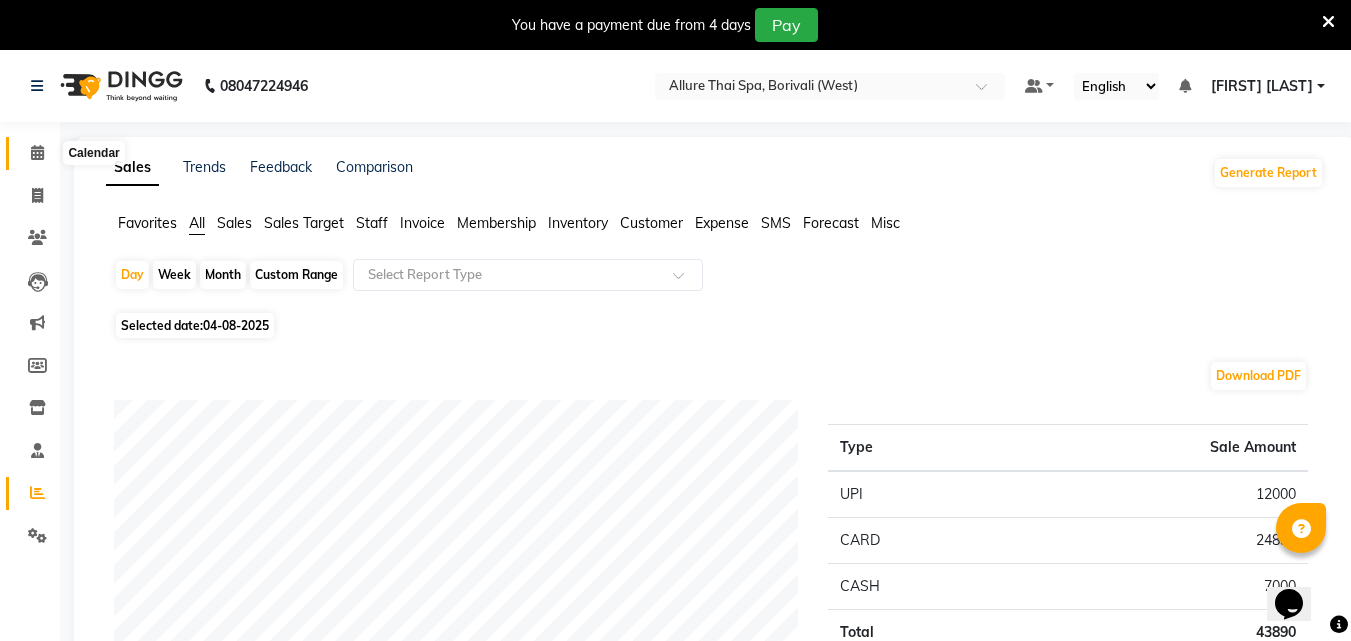 click 